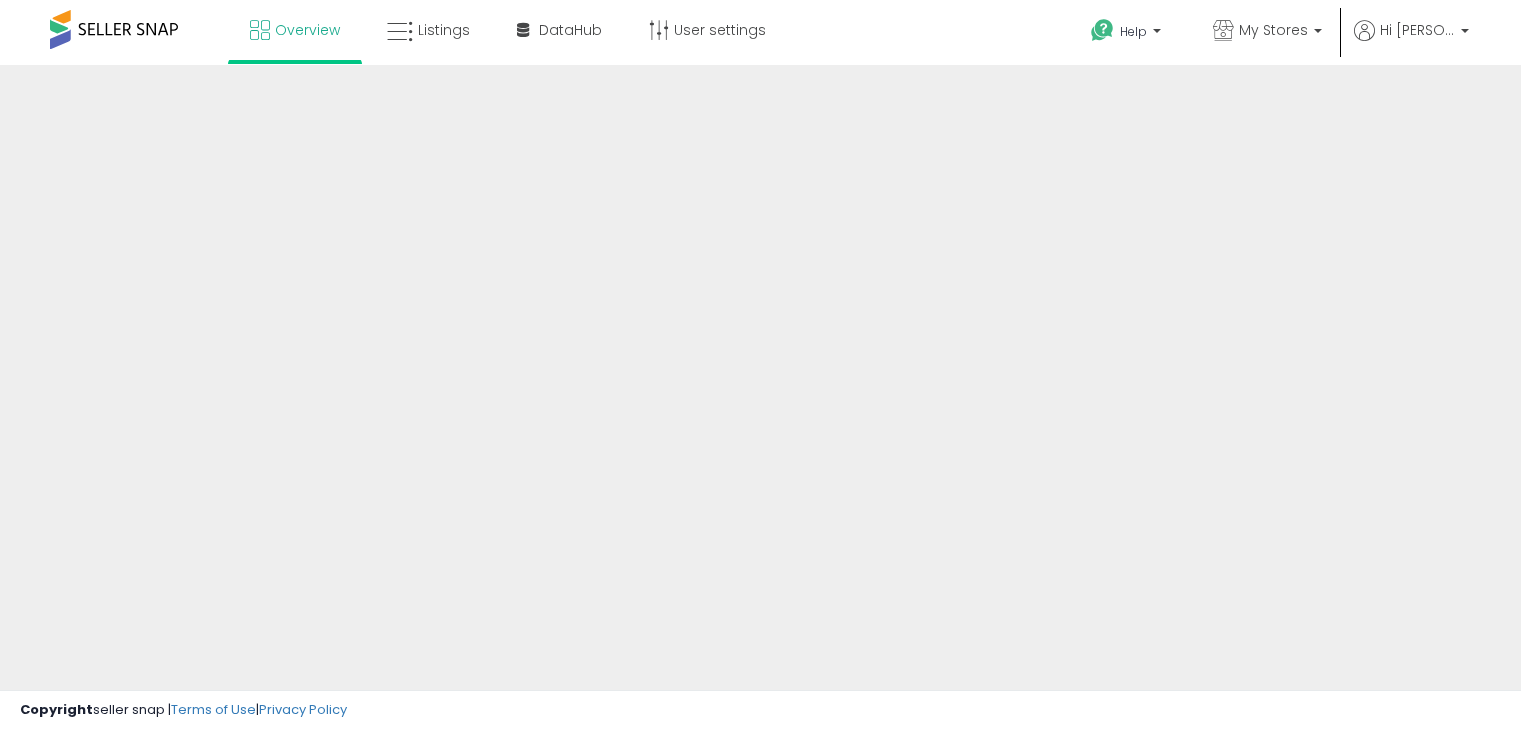 scroll, scrollTop: 0, scrollLeft: 0, axis: both 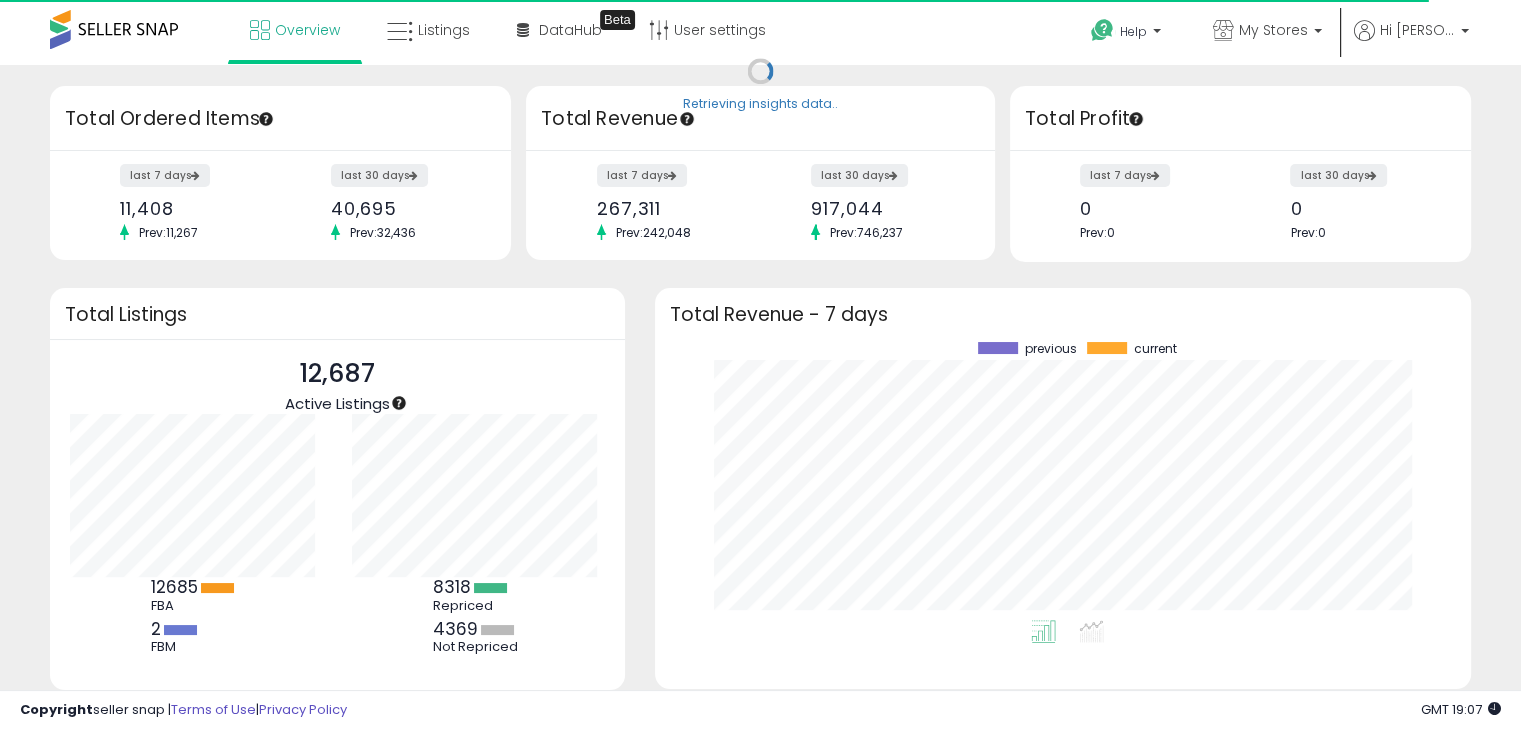 drag, startPoint x: 1497, startPoint y: 409, endPoint x: 1452, endPoint y: 369, distance: 60.207973 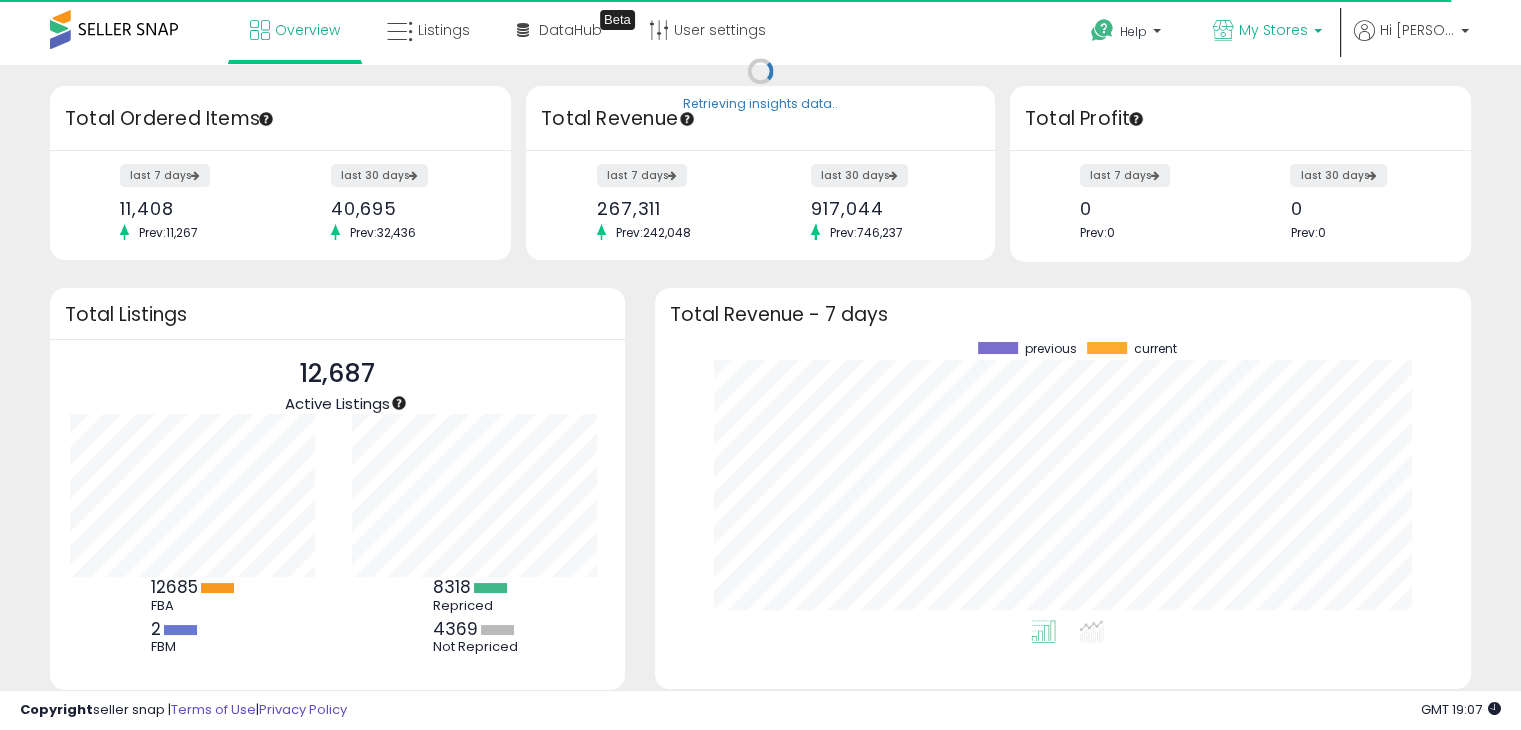 click on "My Stores" at bounding box center (1273, 30) 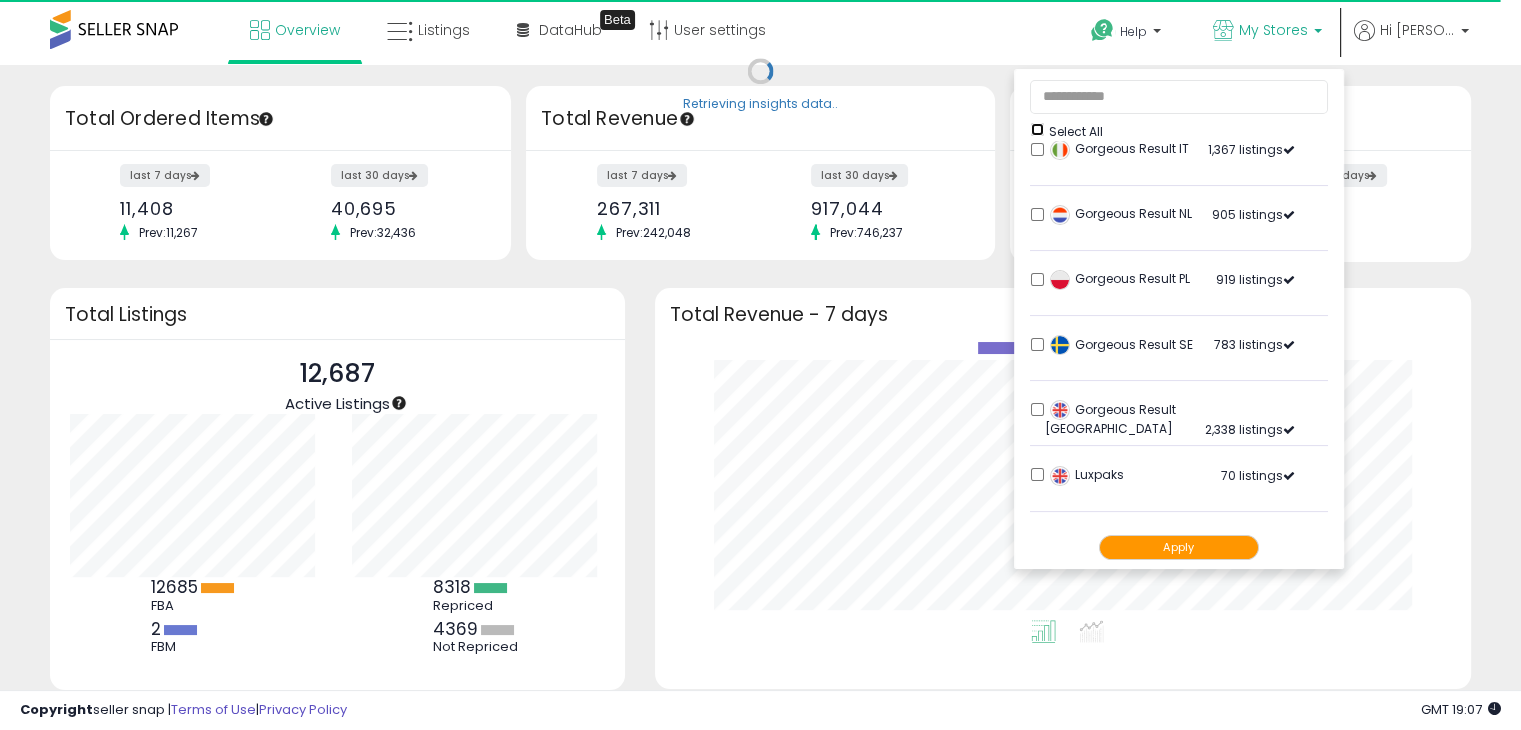 scroll, scrollTop: 400, scrollLeft: 0, axis: vertical 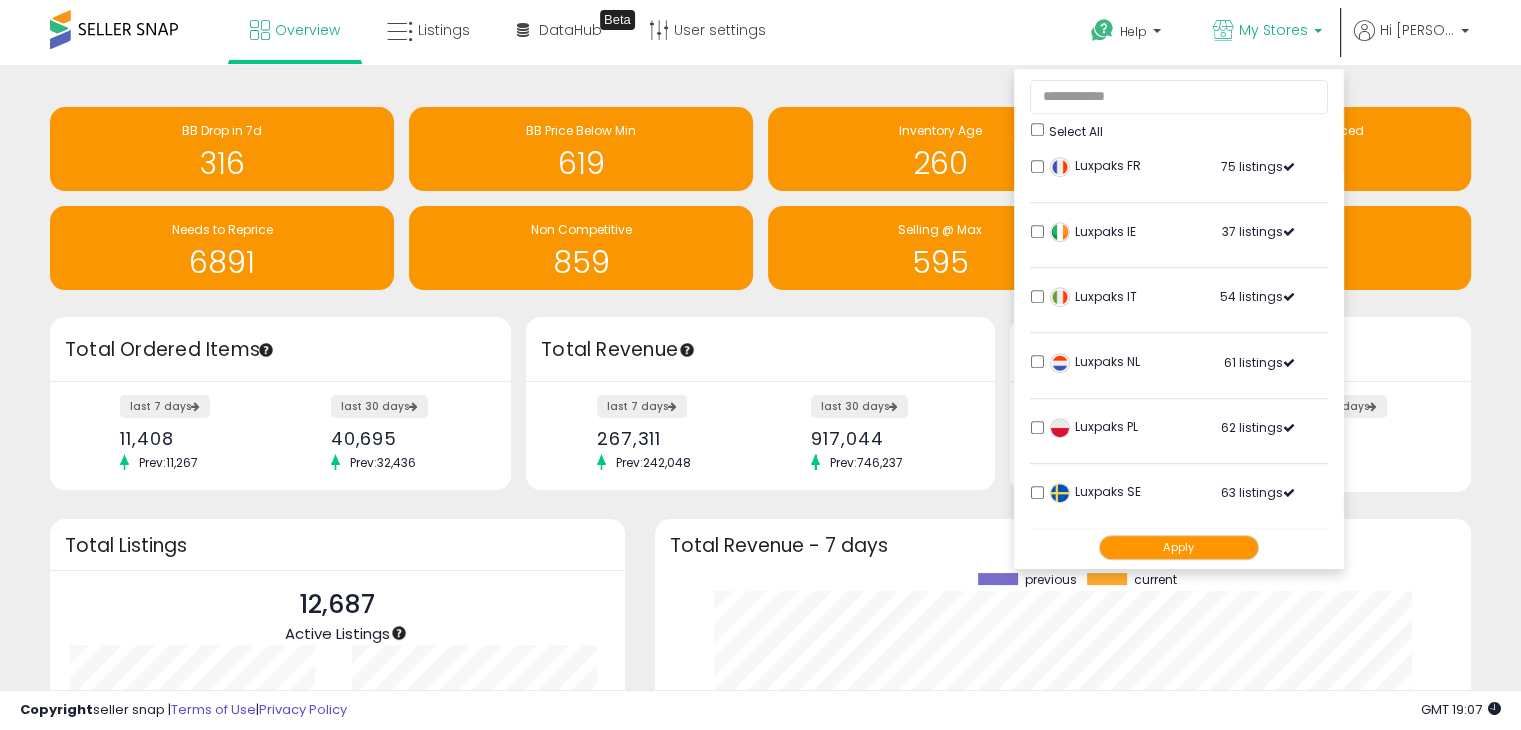 click on "Apply" at bounding box center [1179, 547] 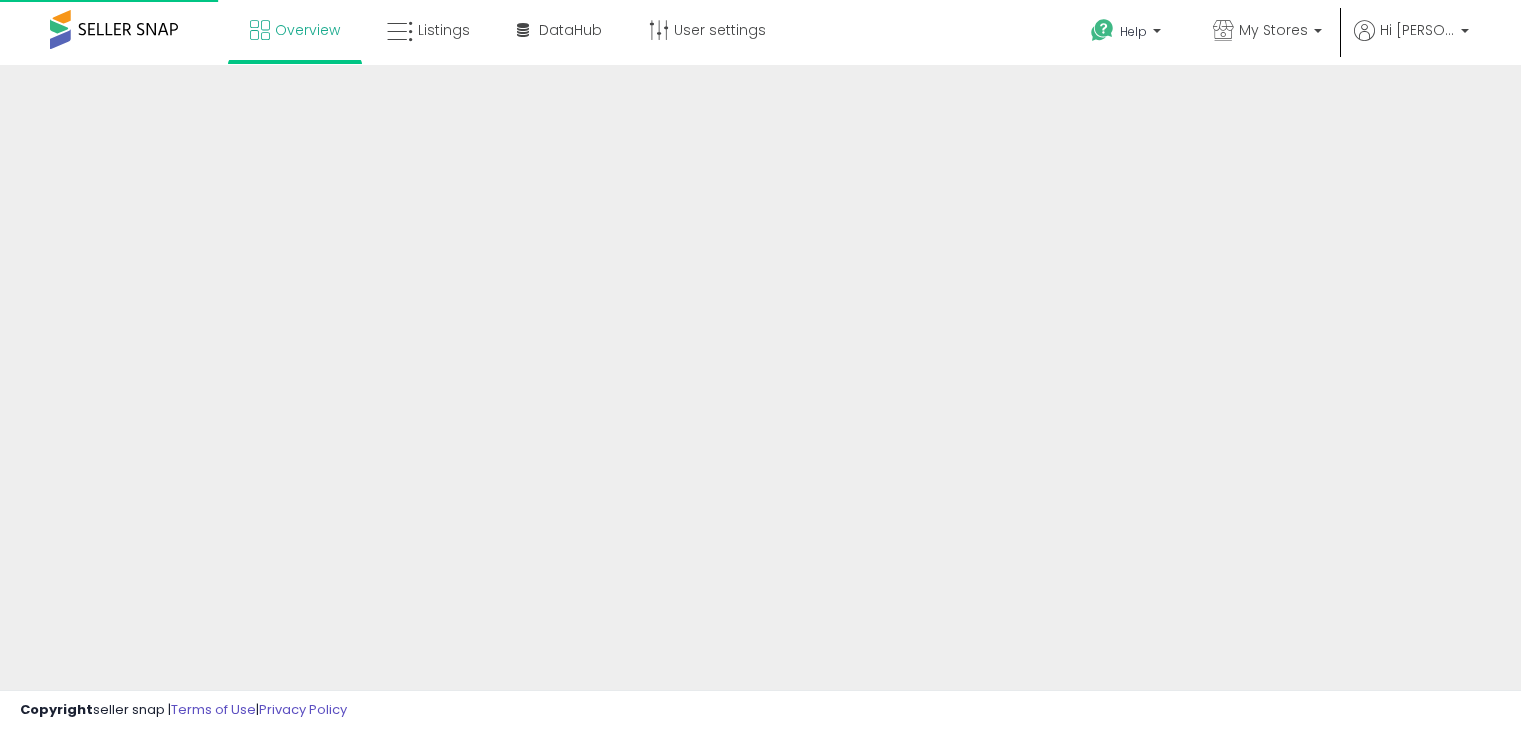scroll, scrollTop: 0, scrollLeft: 0, axis: both 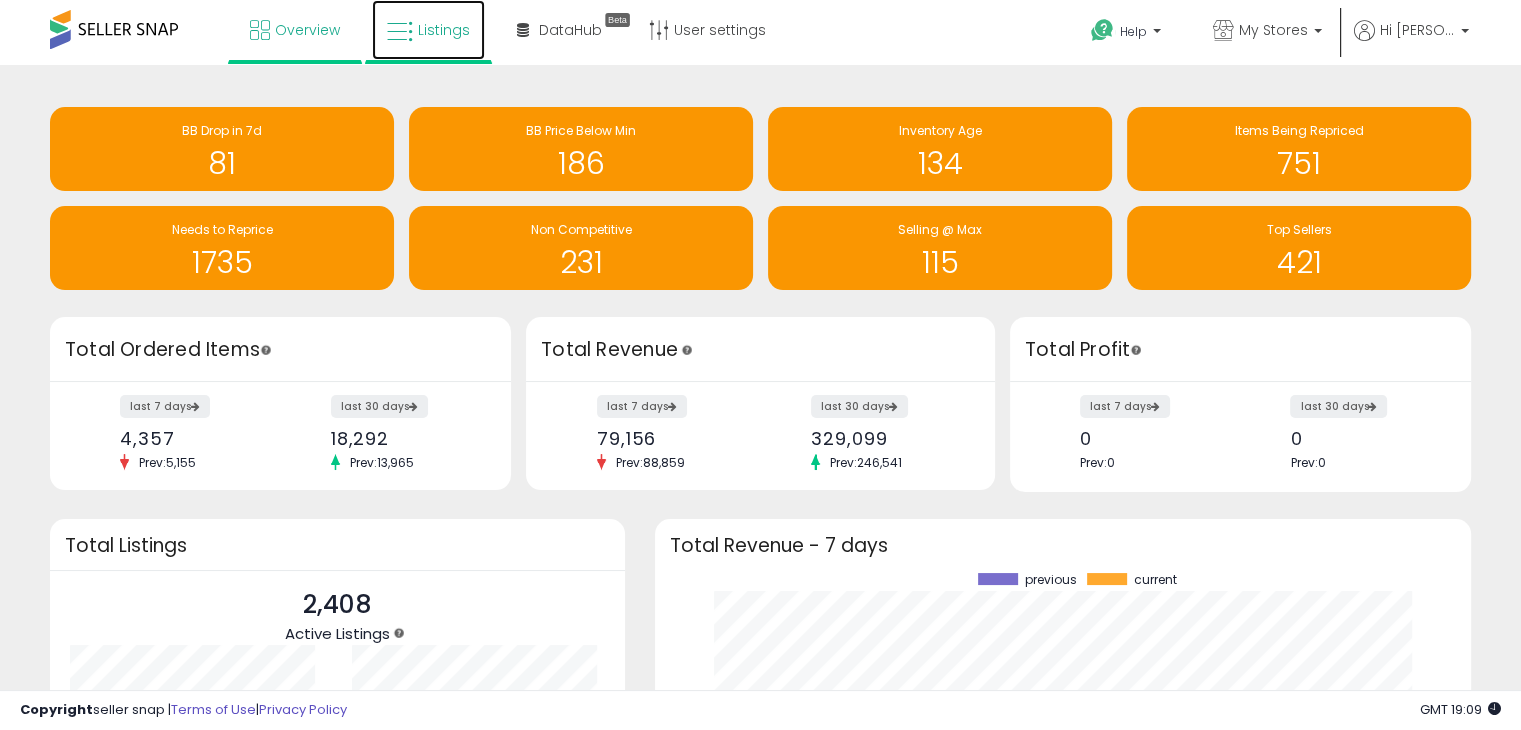click on "Listings" at bounding box center (428, 30) 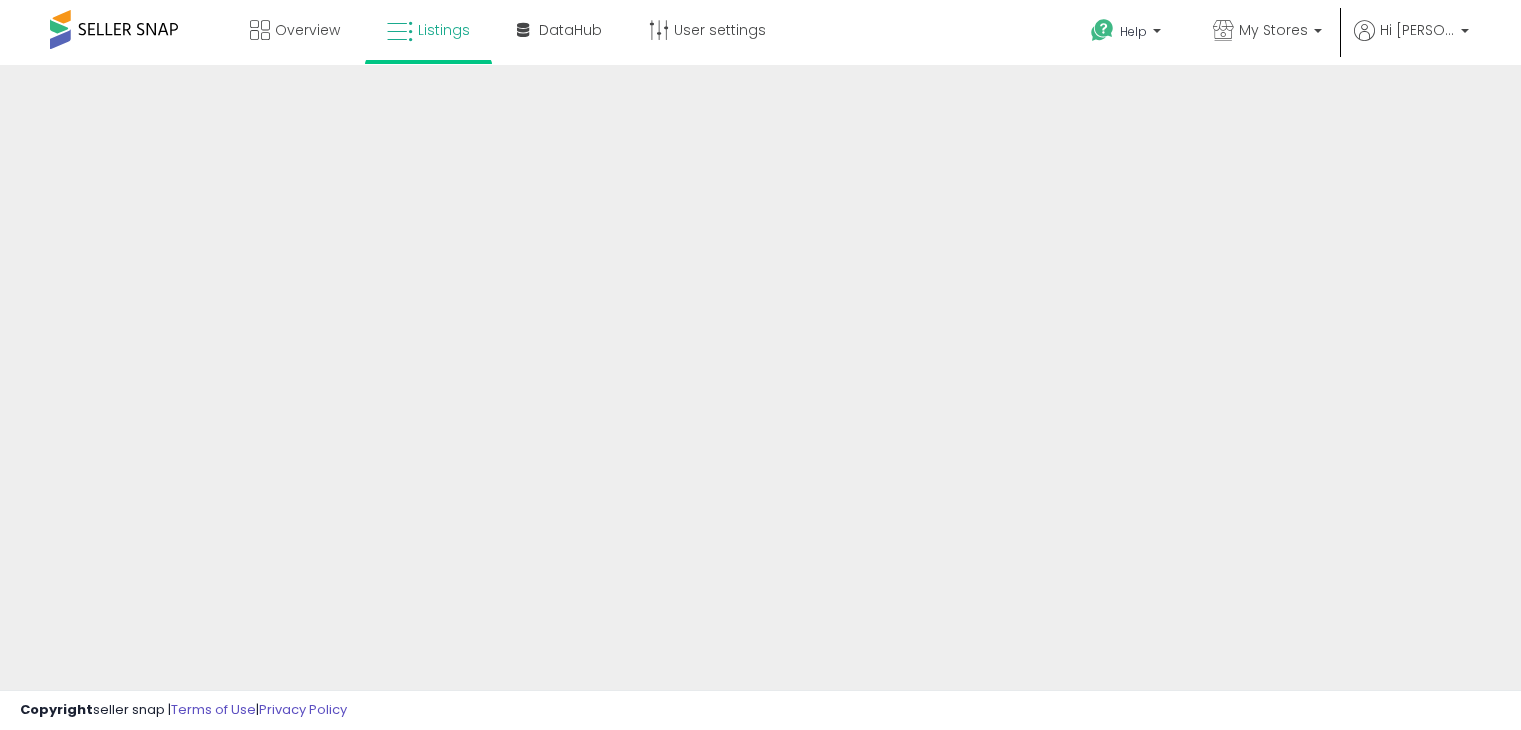 scroll, scrollTop: 0, scrollLeft: 0, axis: both 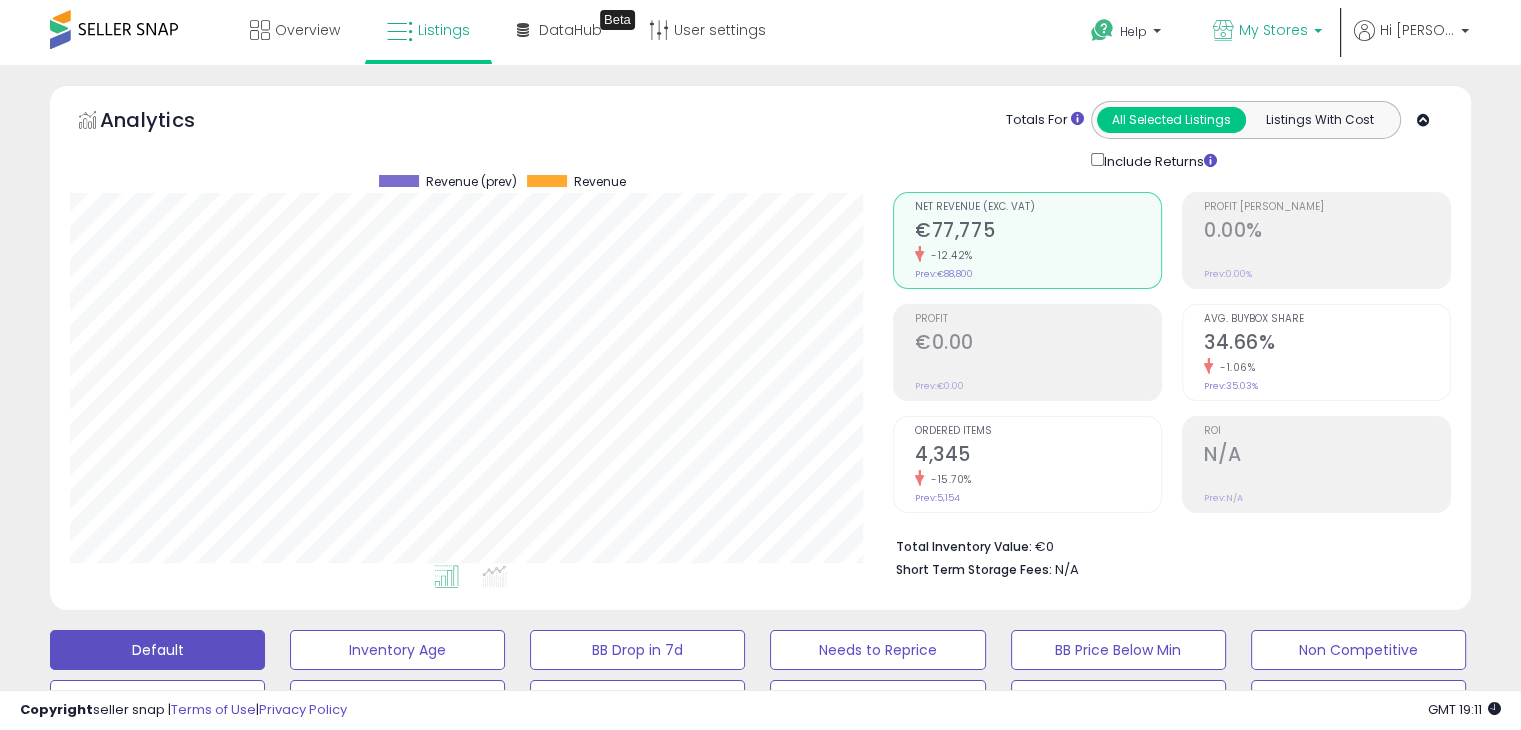 click on "My Stores" at bounding box center (1267, 32) 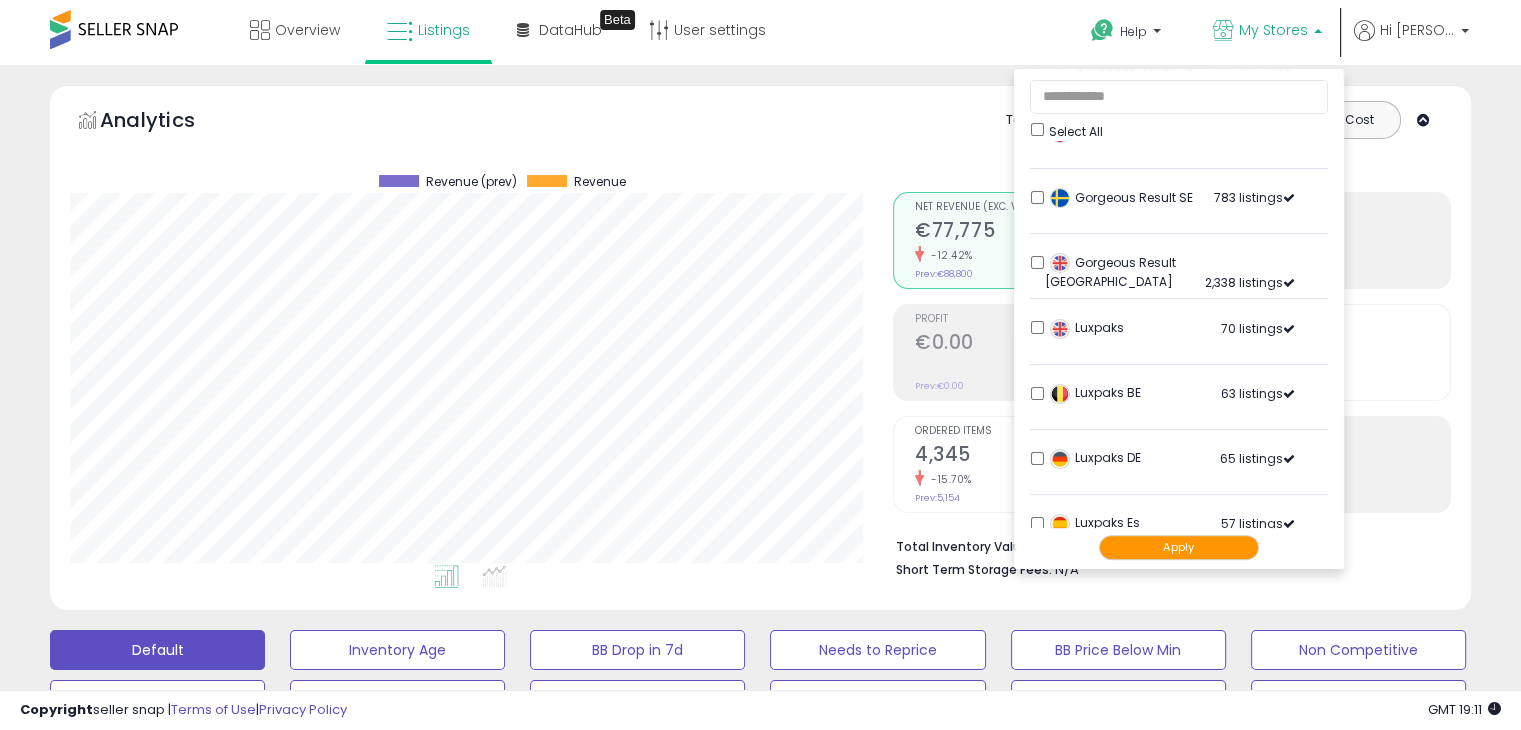 scroll, scrollTop: 600, scrollLeft: 0, axis: vertical 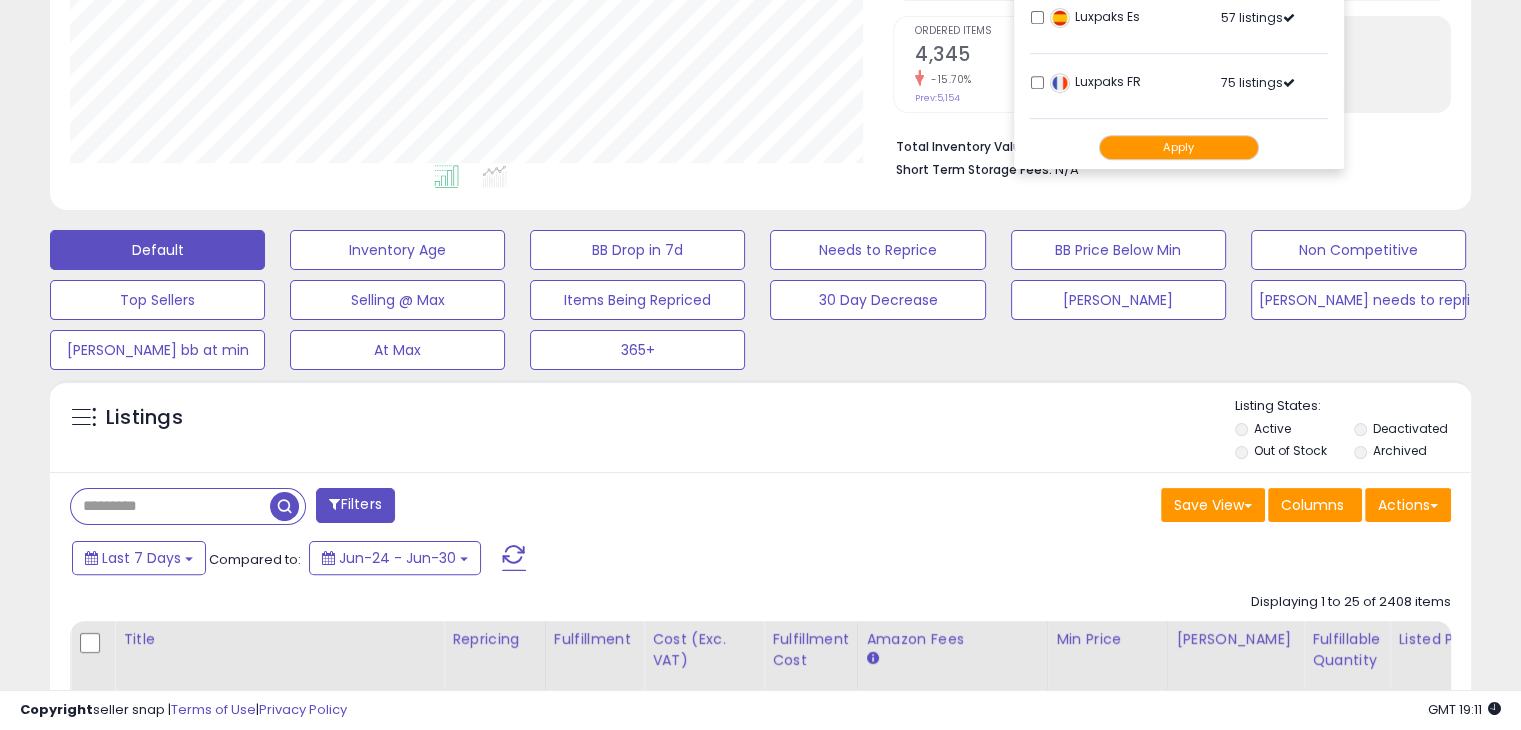 click at bounding box center [170, 506] 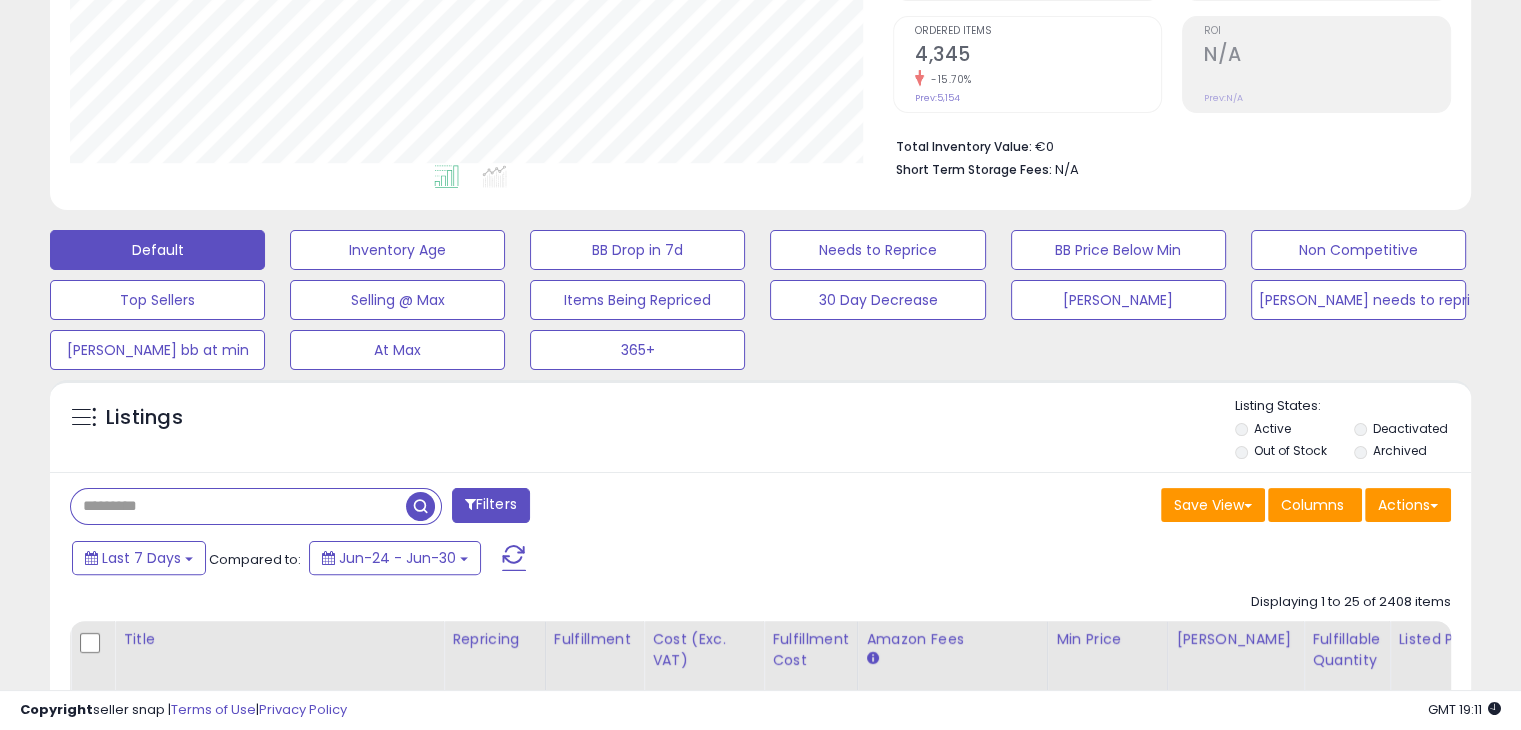 paste on "**********" 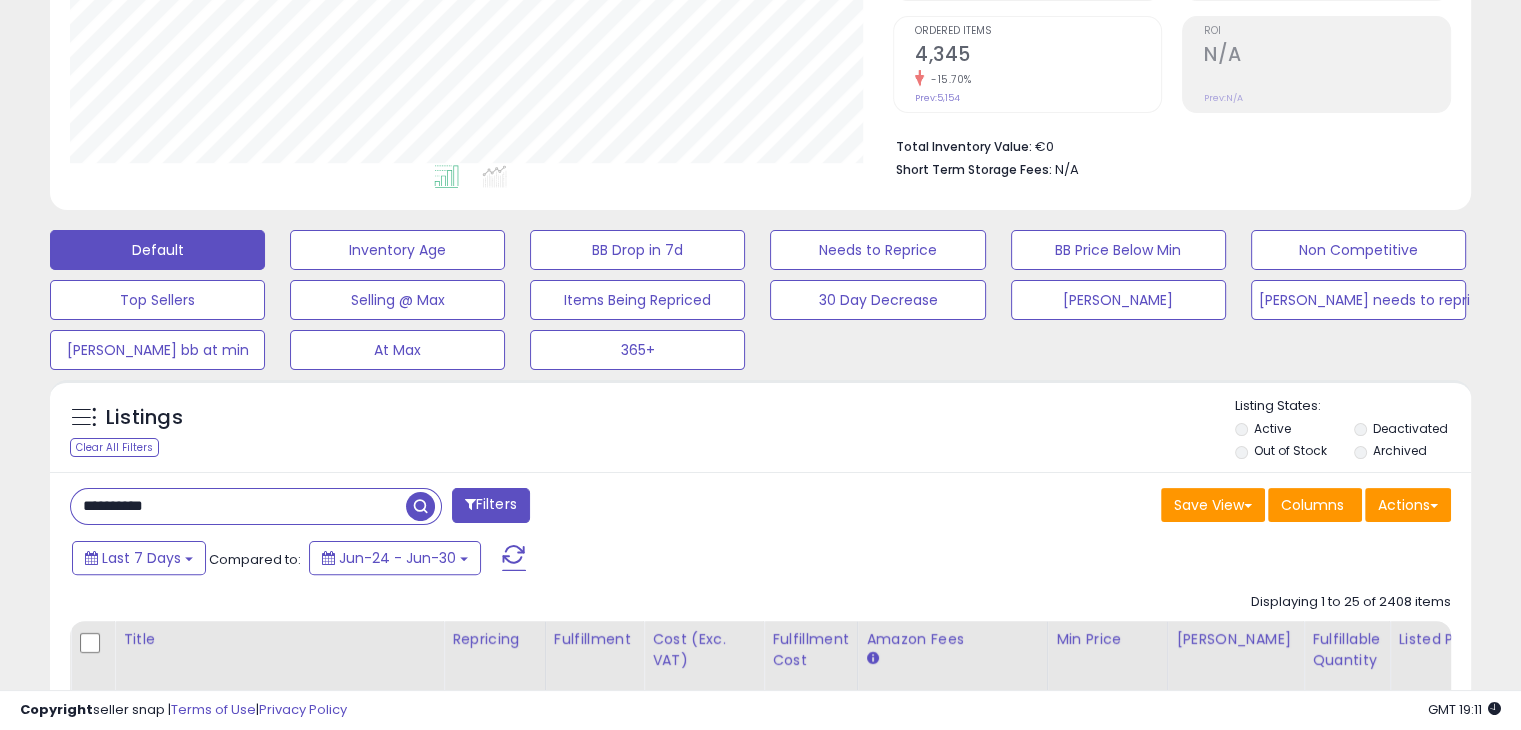 type on "**********" 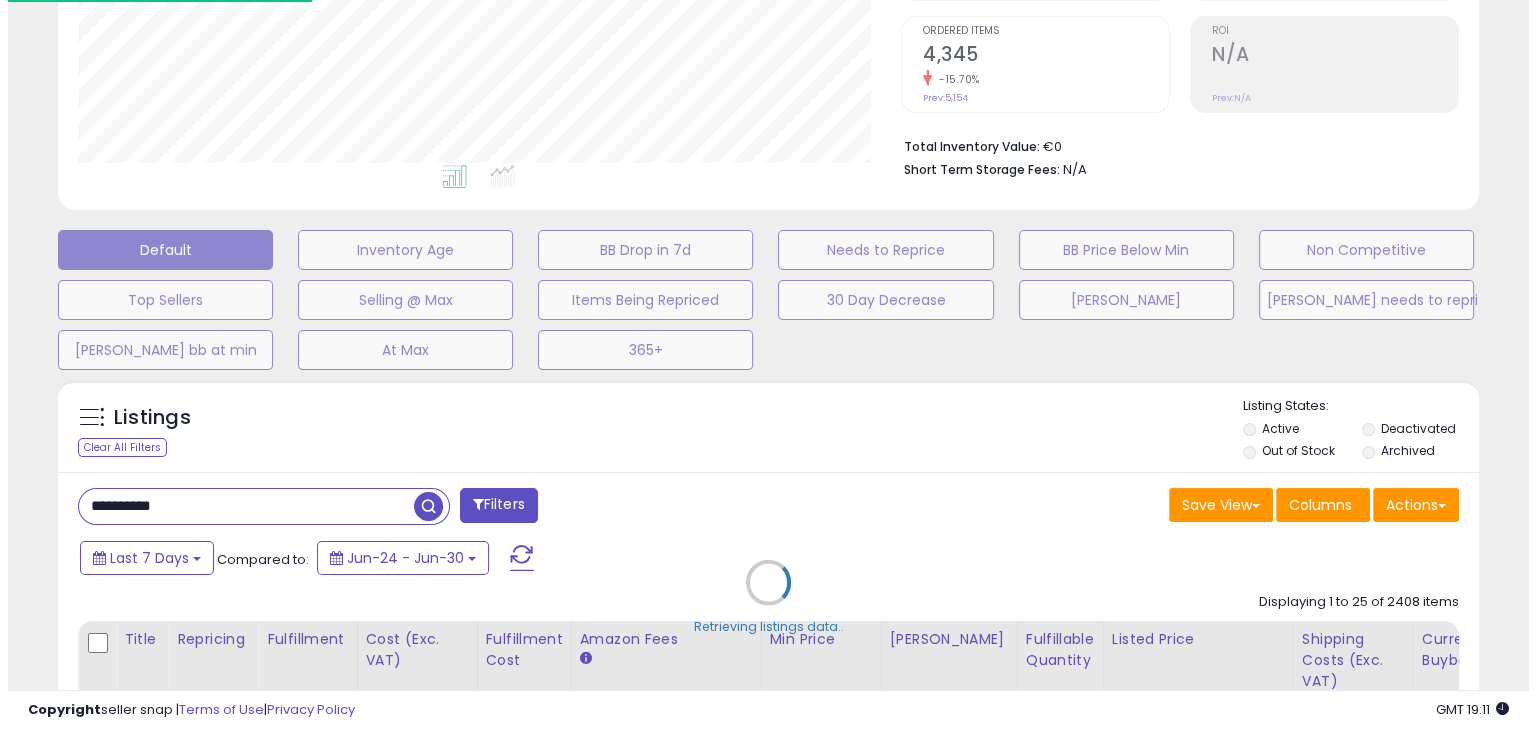 scroll, scrollTop: 999589, scrollLeft: 999168, axis: both 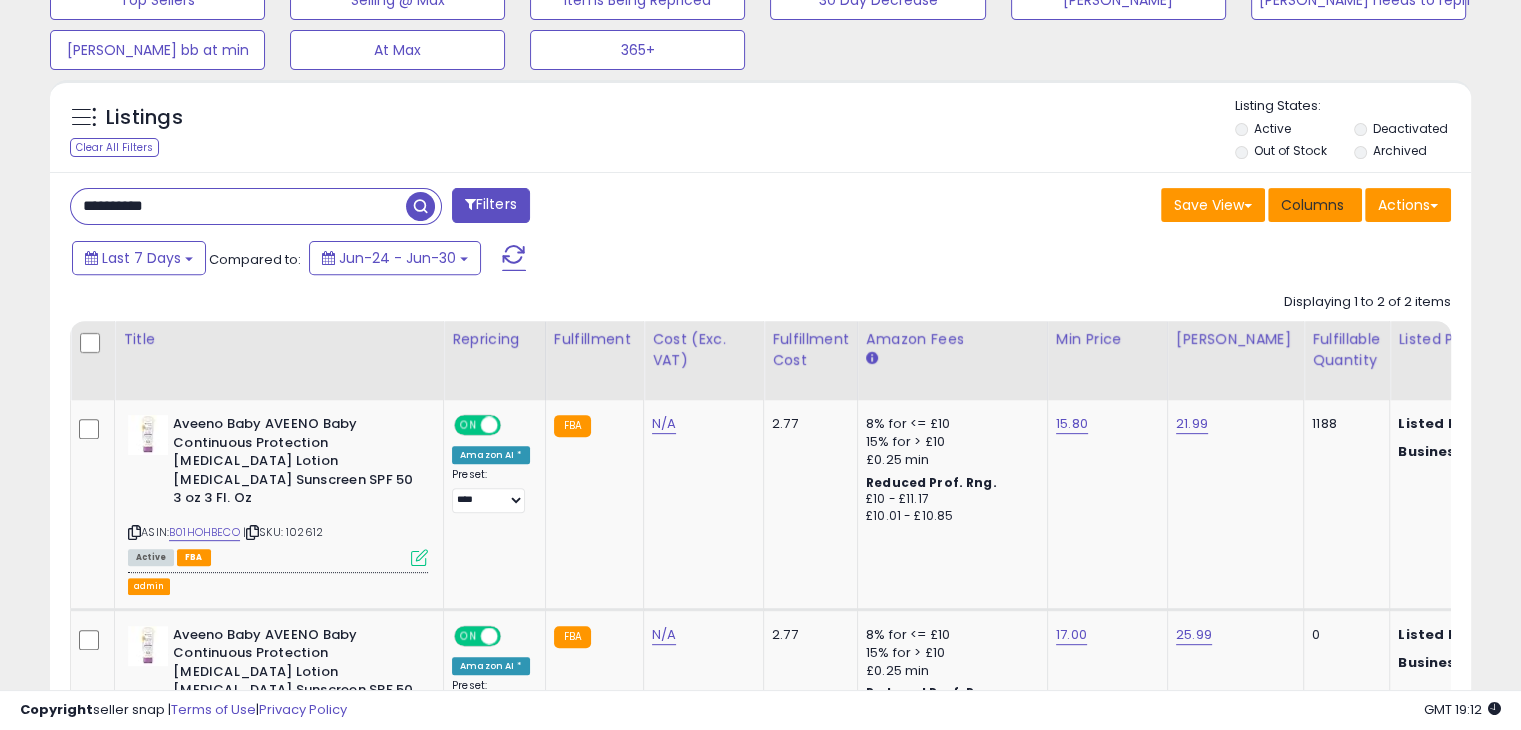 click on "Columns" at bounding box center [1312, 205] 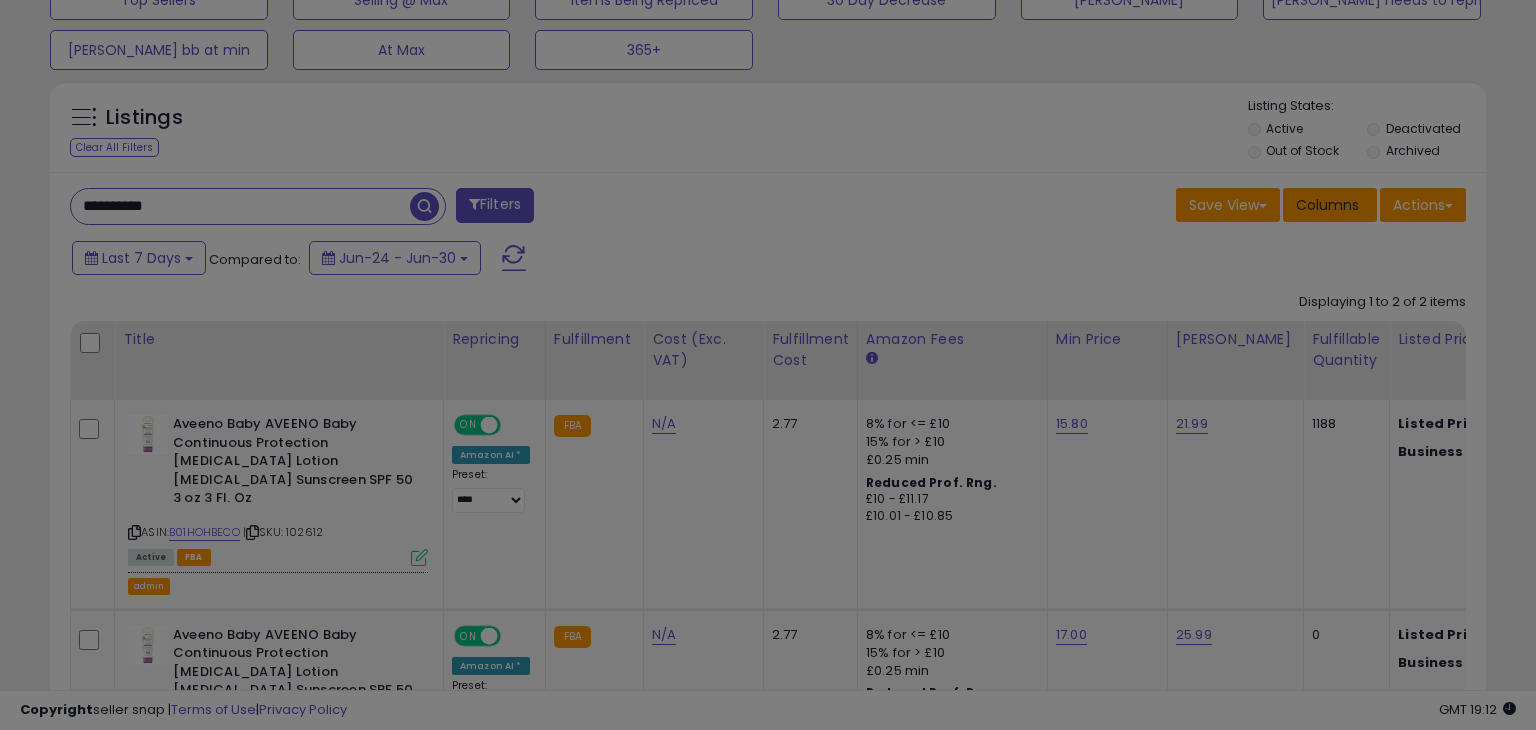 scroll, scrollTop: 999589, scrollLeft: 999168, axis: both 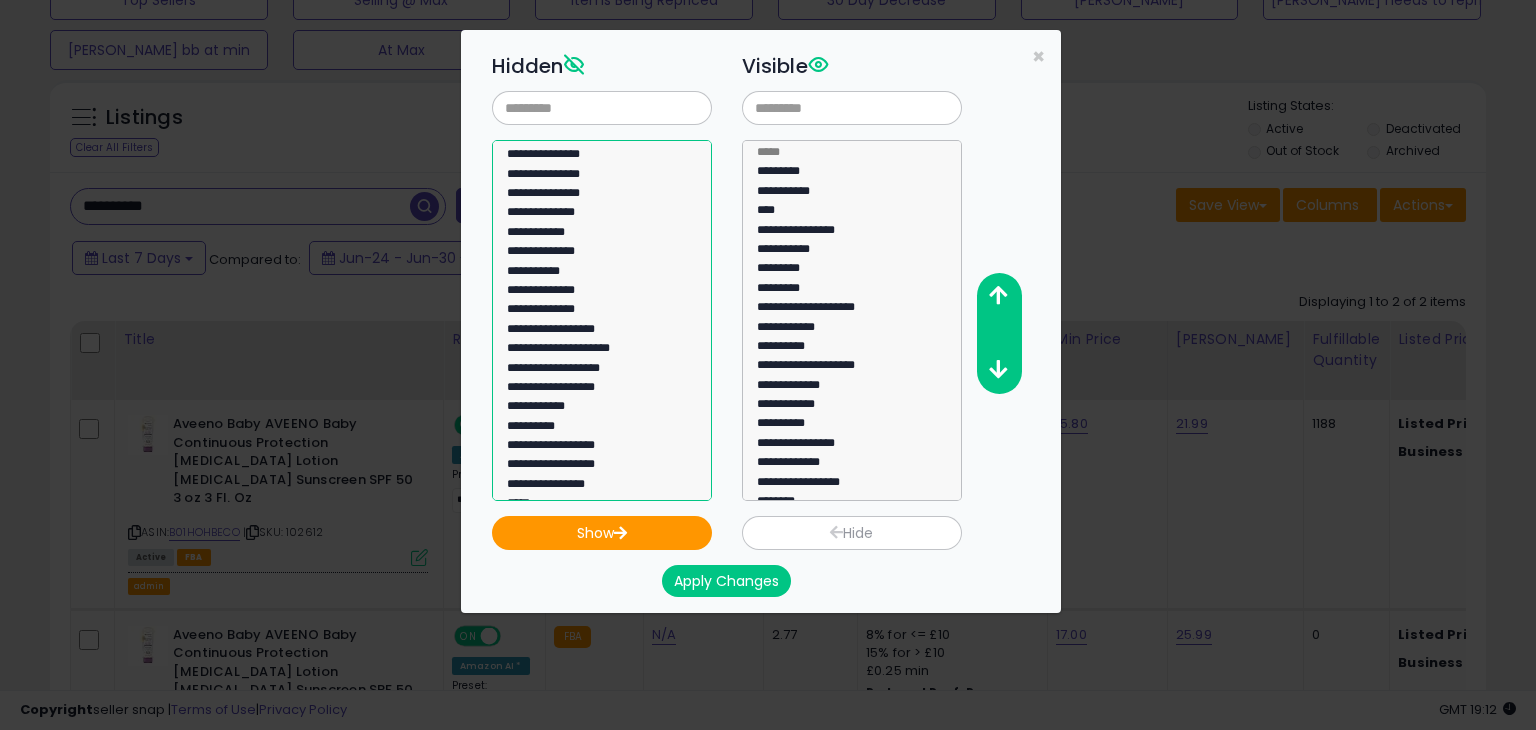 select on "**********" 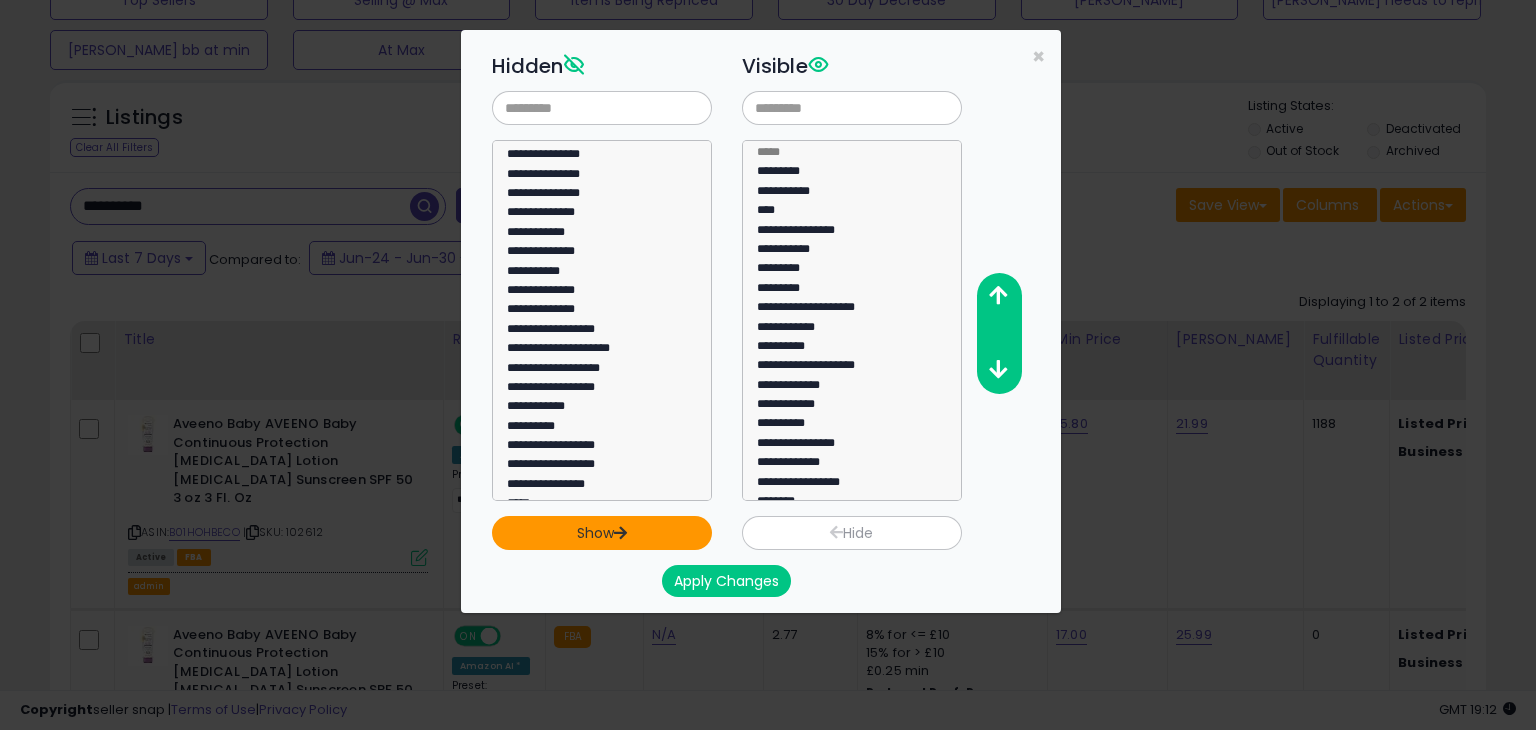 click on "Show" at bounding box center [602, 533] 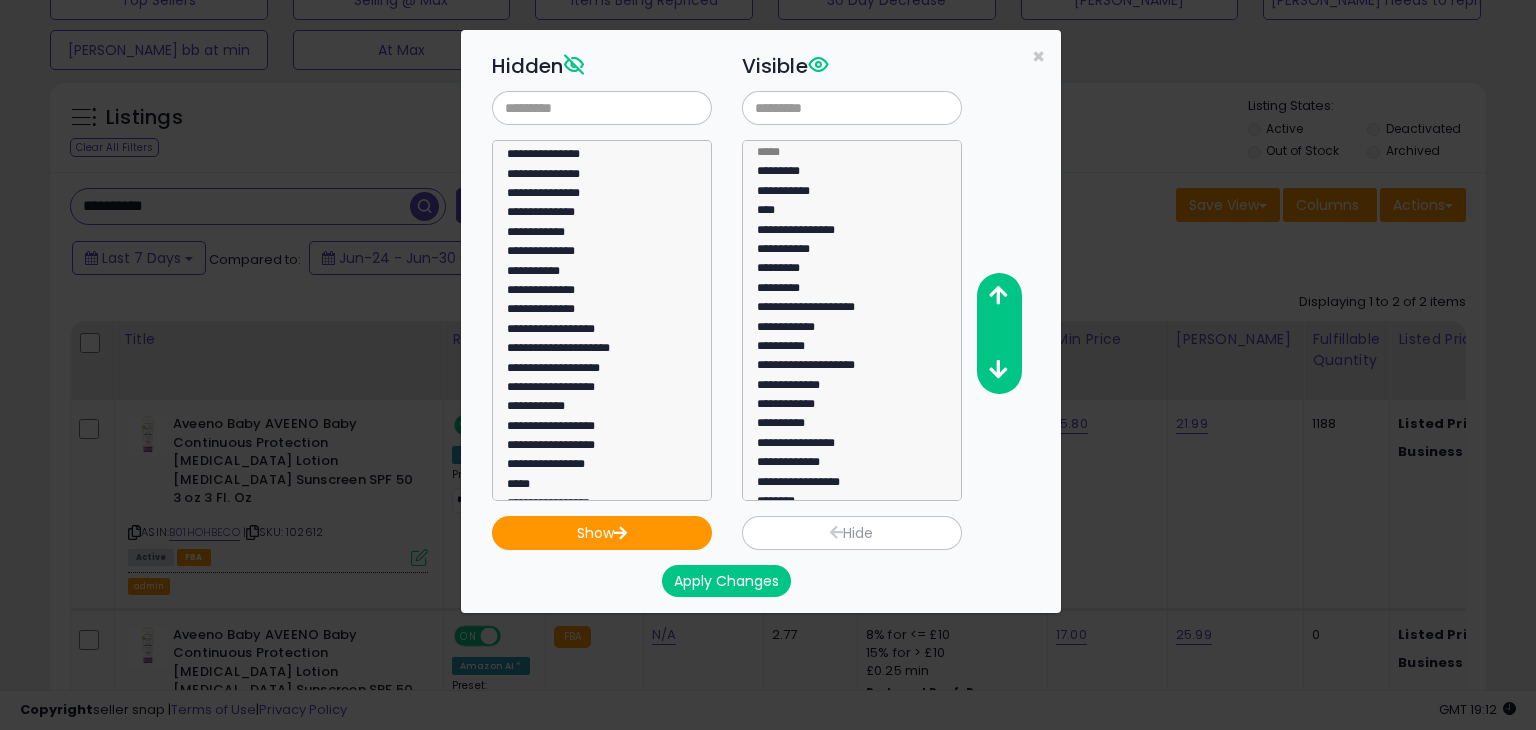 scroll 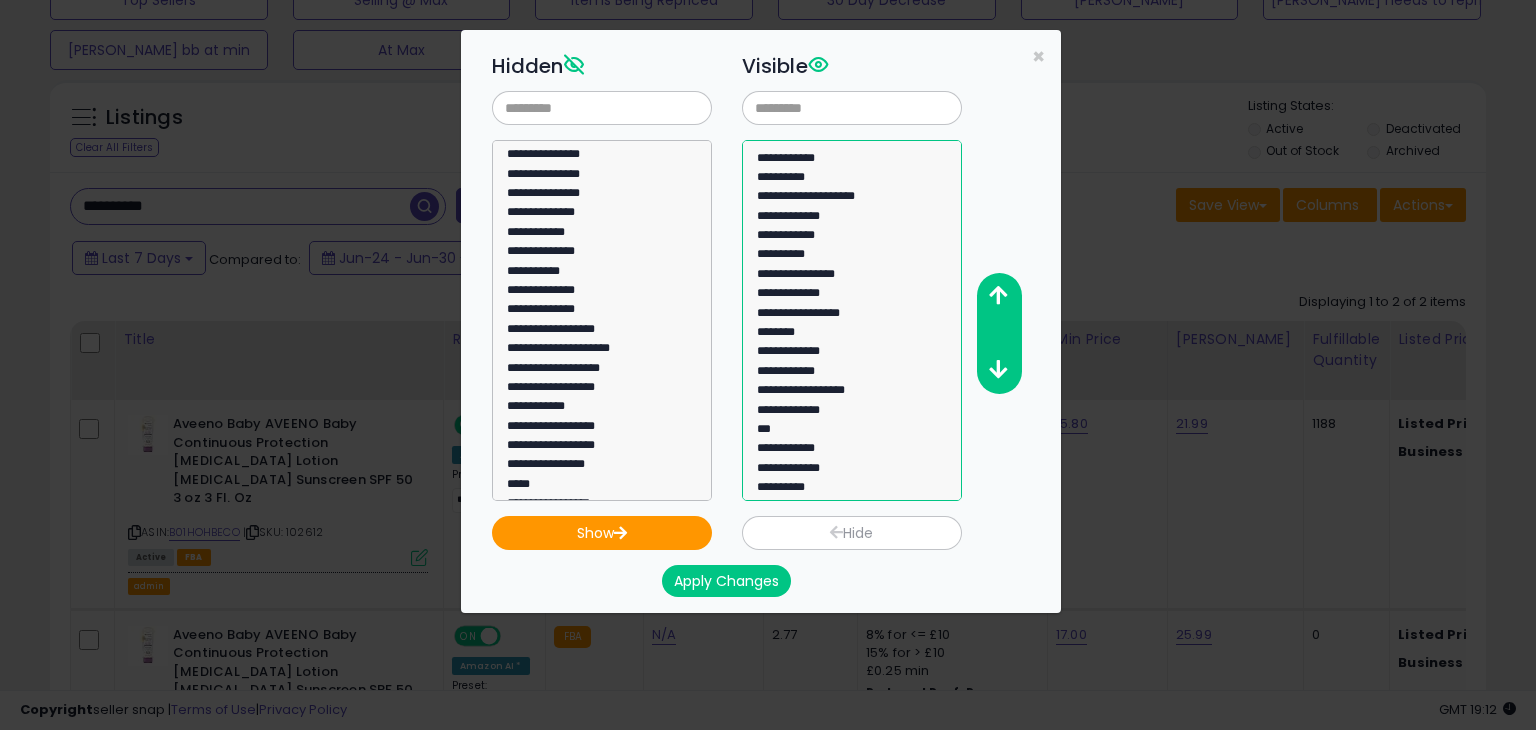 click on "**********" 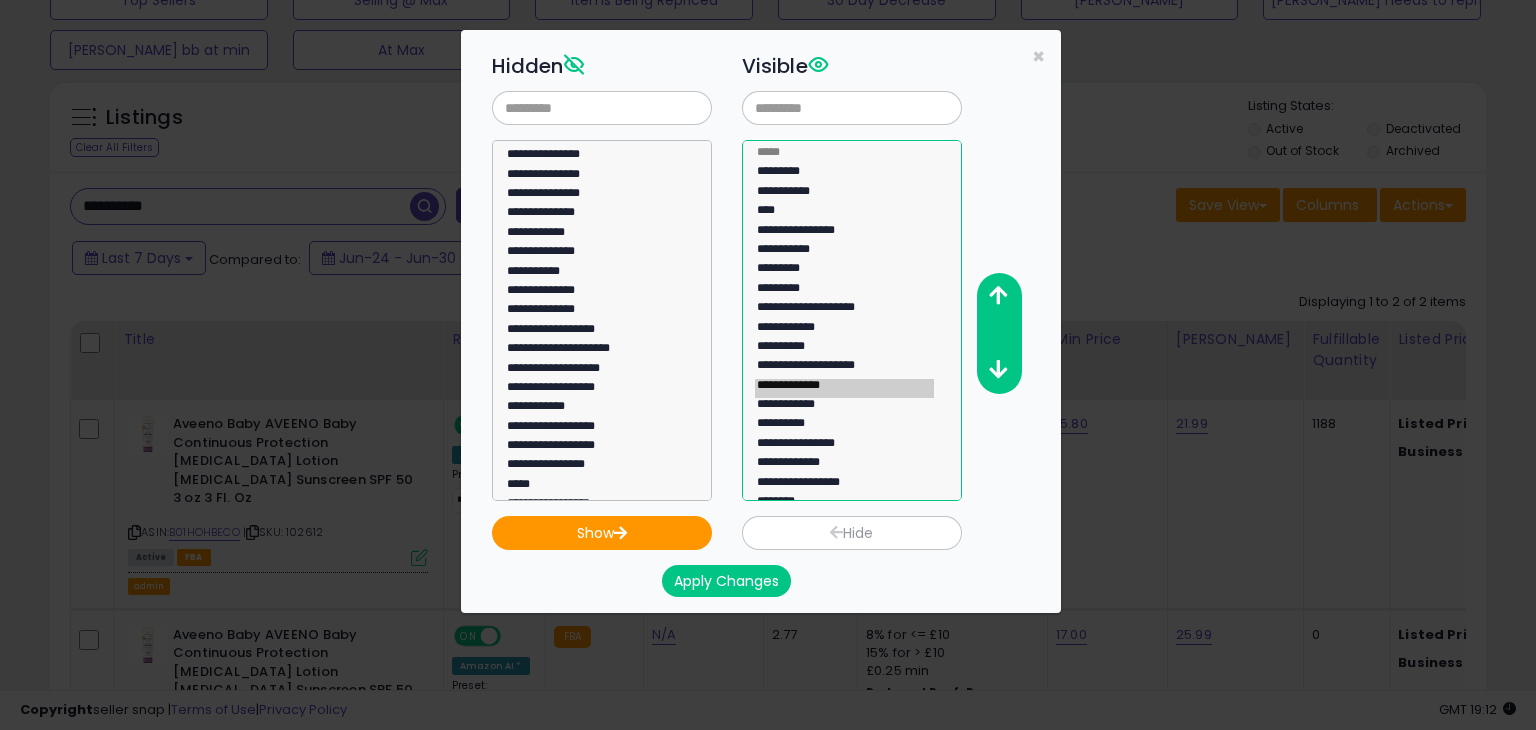 select on "*********" 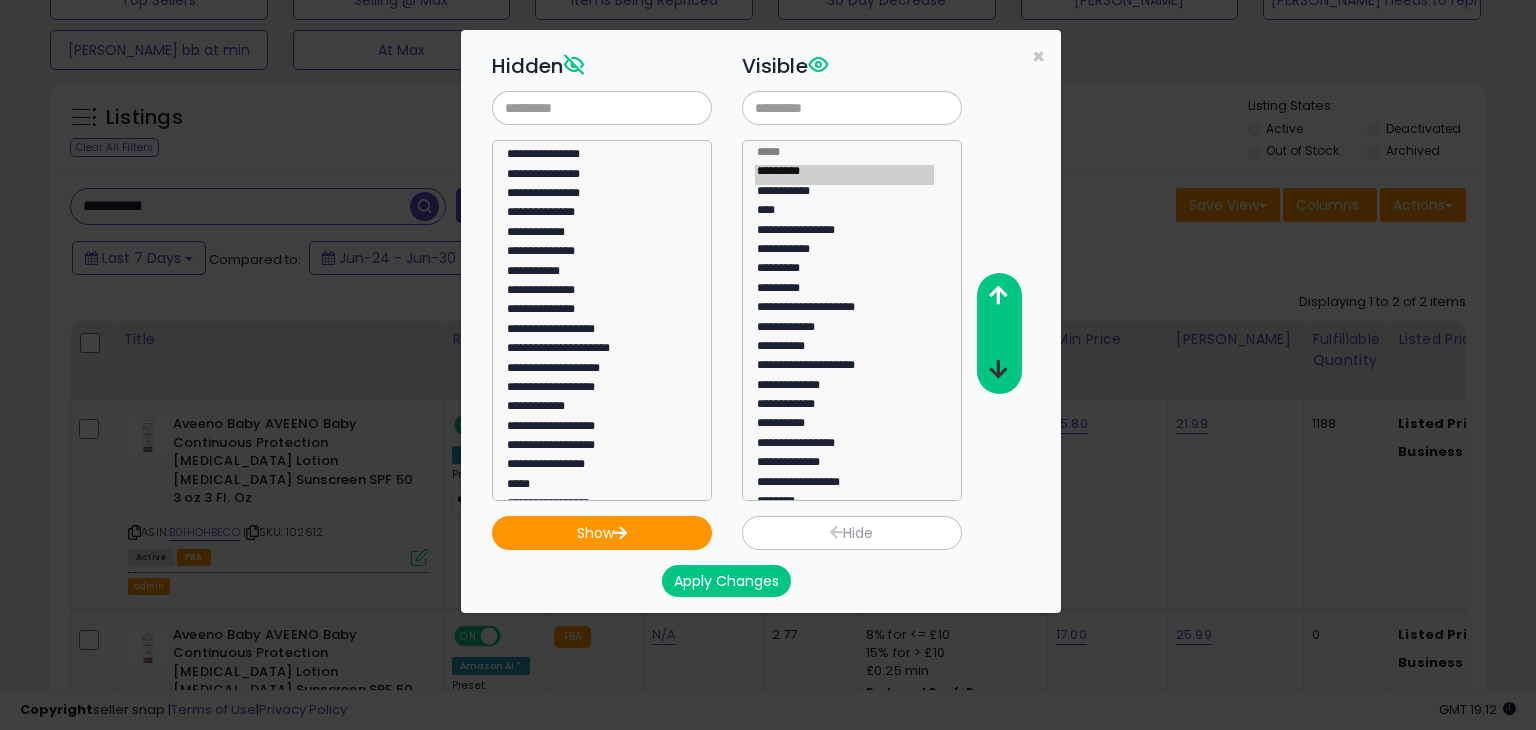 click at bounding box center [998, 369] 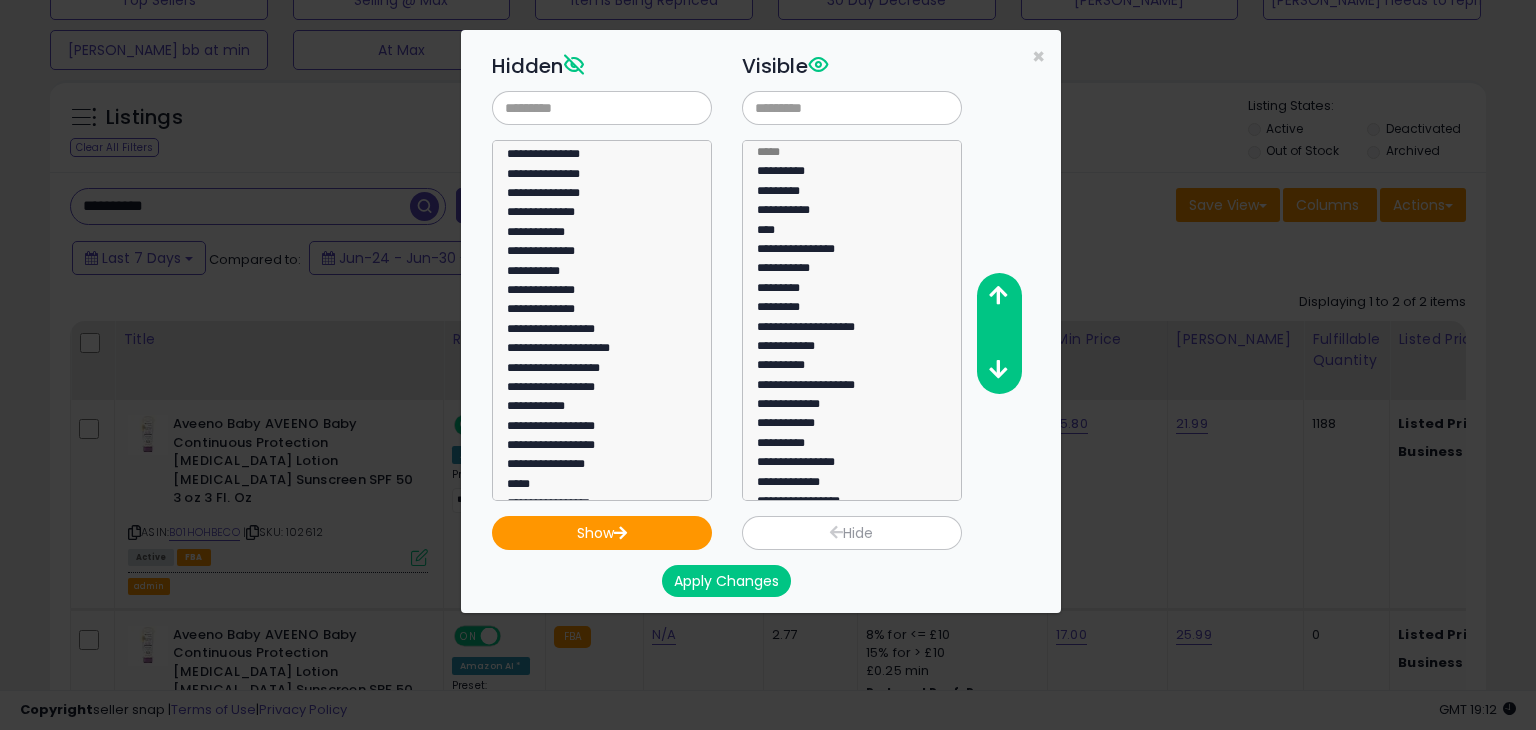 click on "Apply Changes" at bounding box center [726, 581] 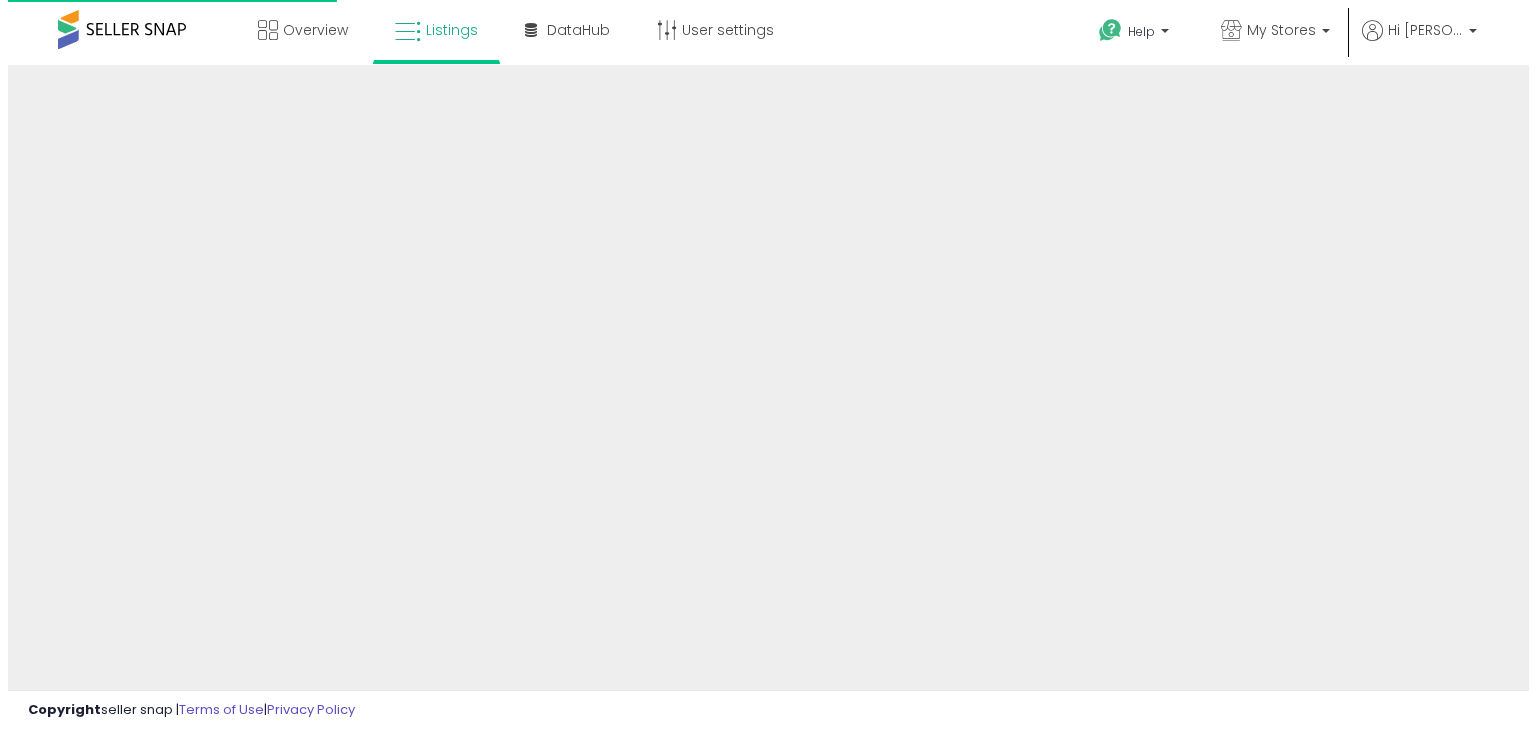 scroll, scrollTop: 0, scrollLeft: 0, axis: both 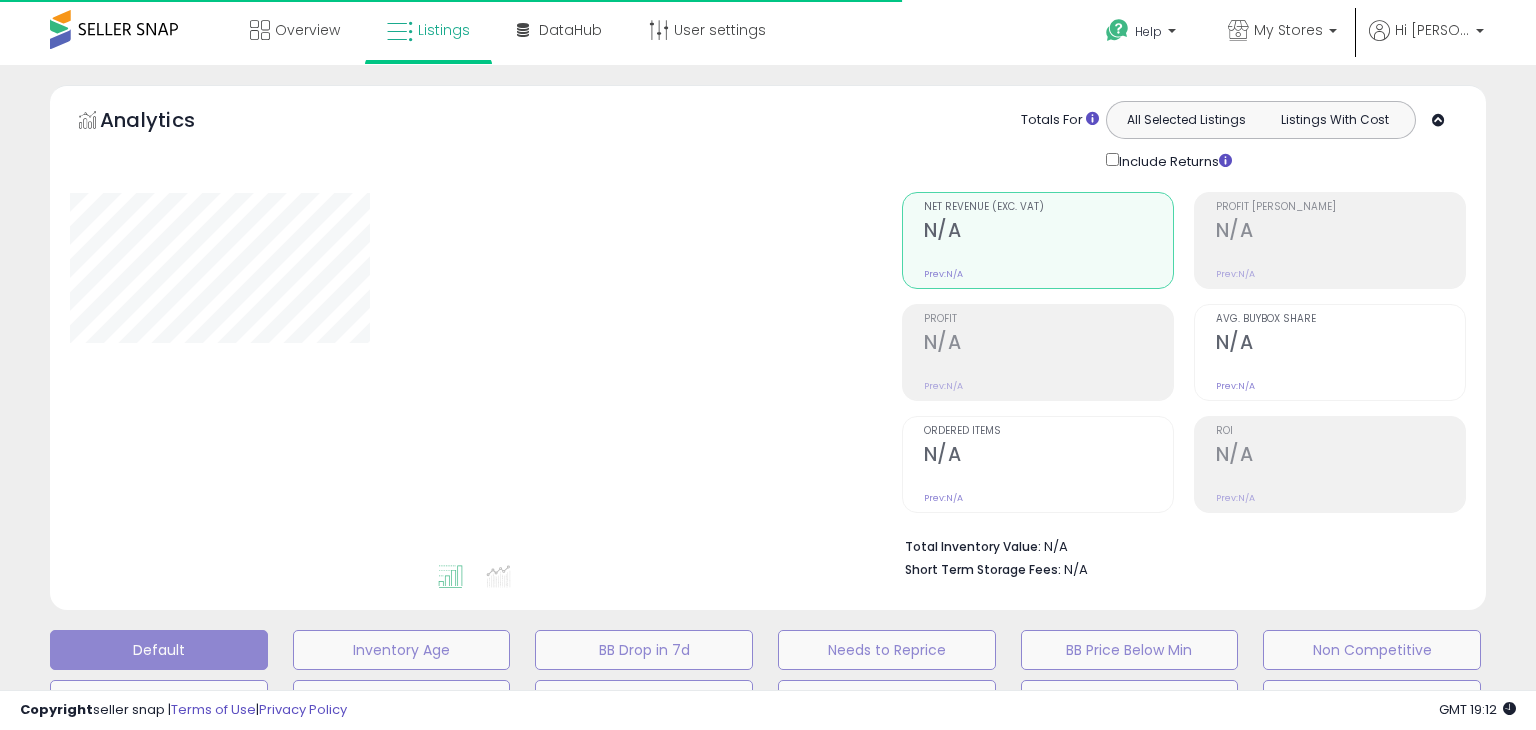 type on "**********" 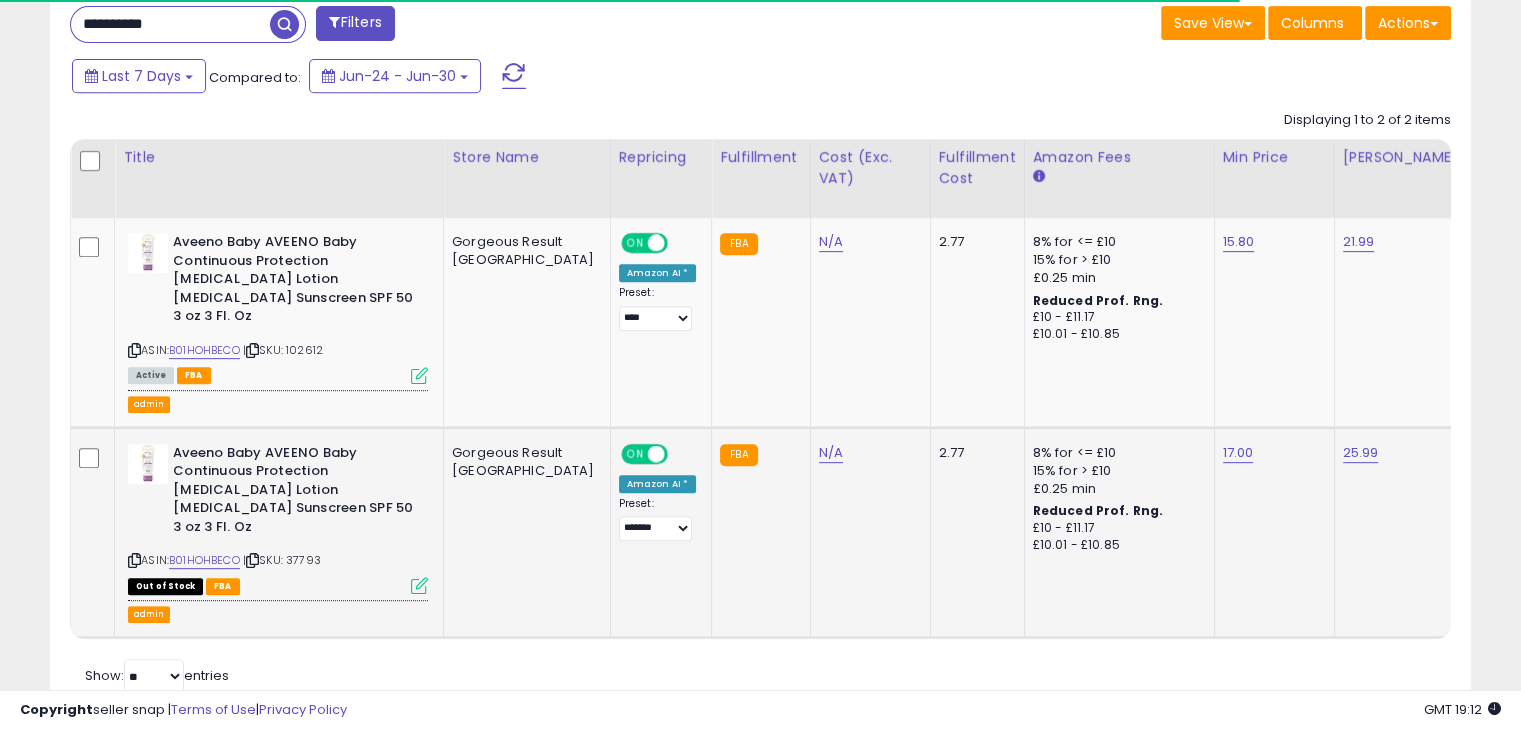scroll, scrollTop: 889, scrollLeft: 0, axis: vertical 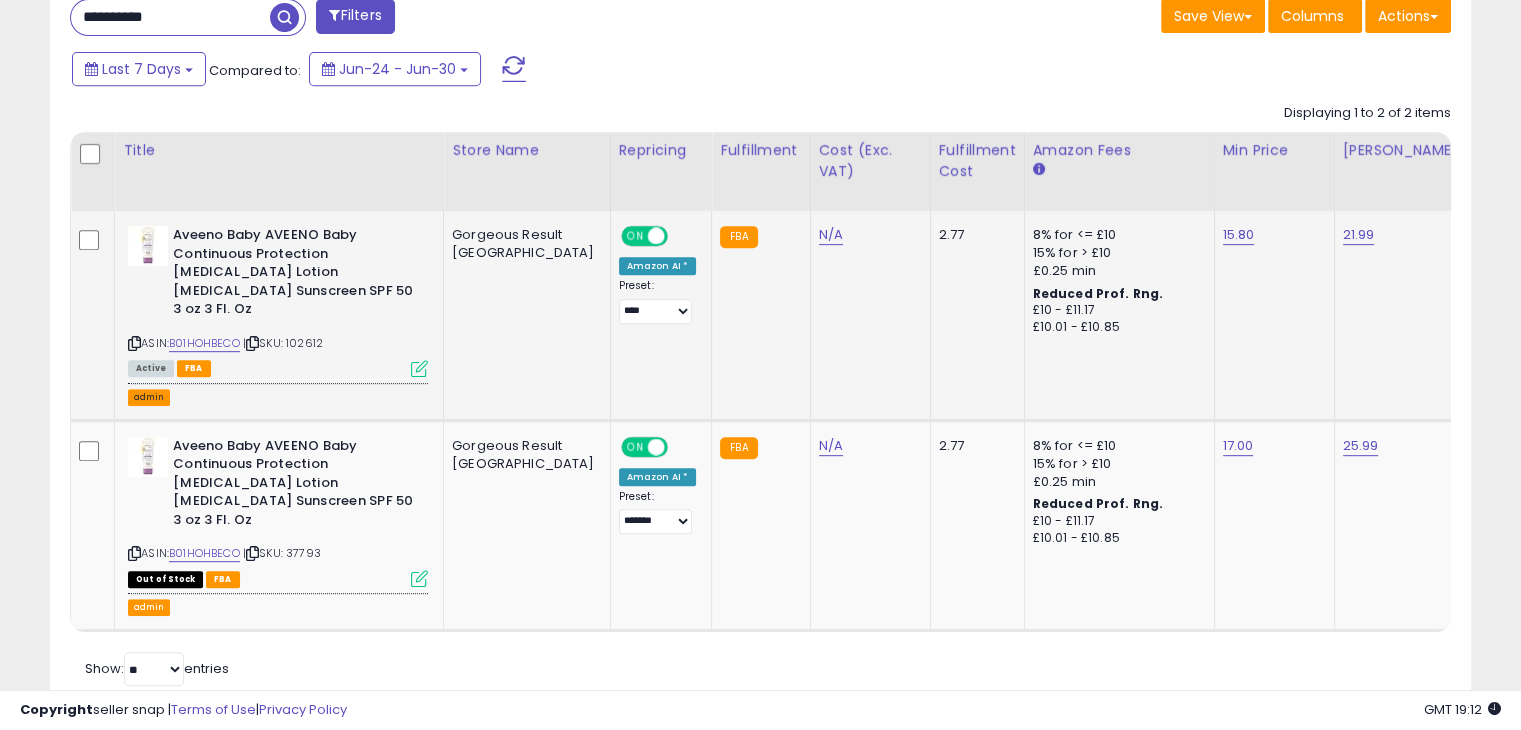 click on "admin" at bounding box center (149, 397) 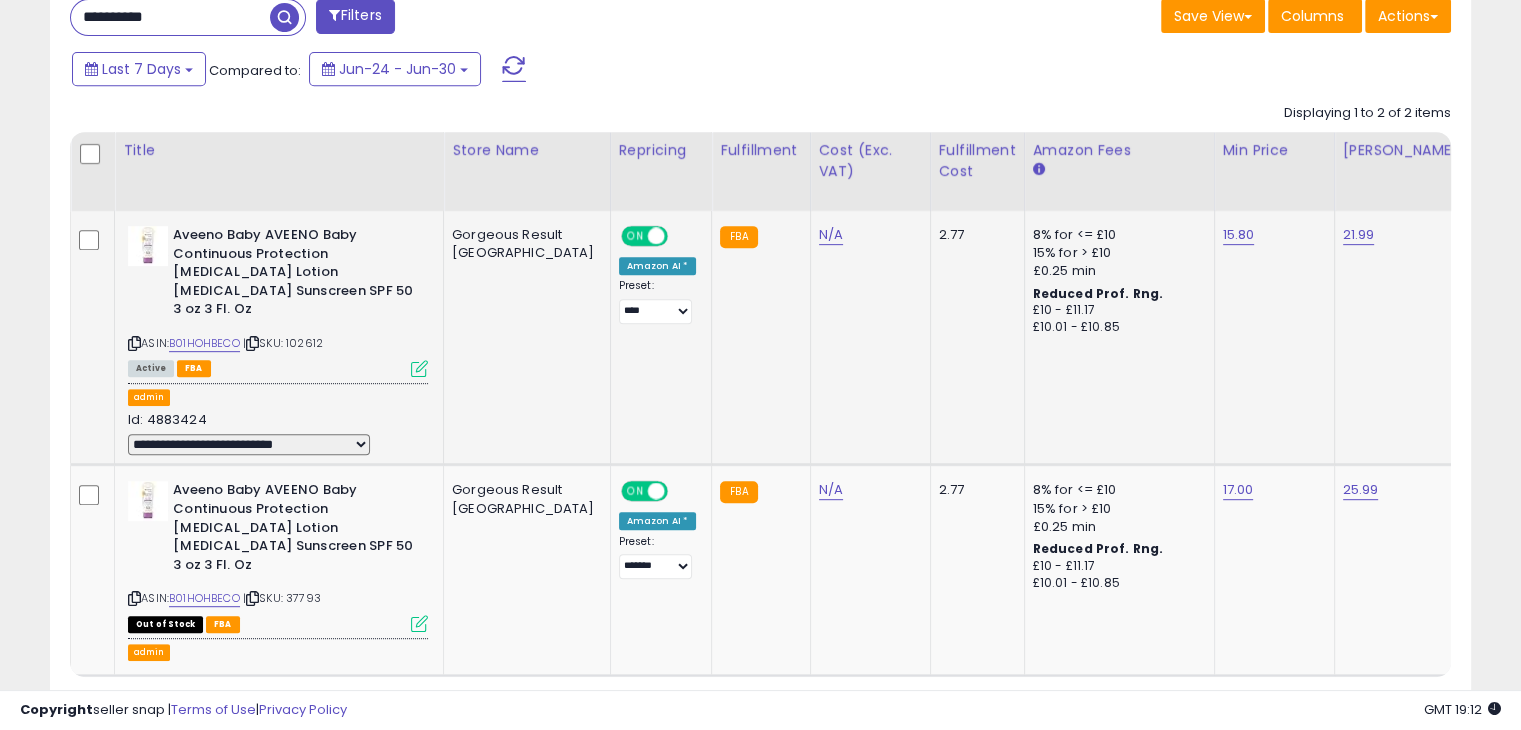 click on "**********" at bounding box center (249, 445) 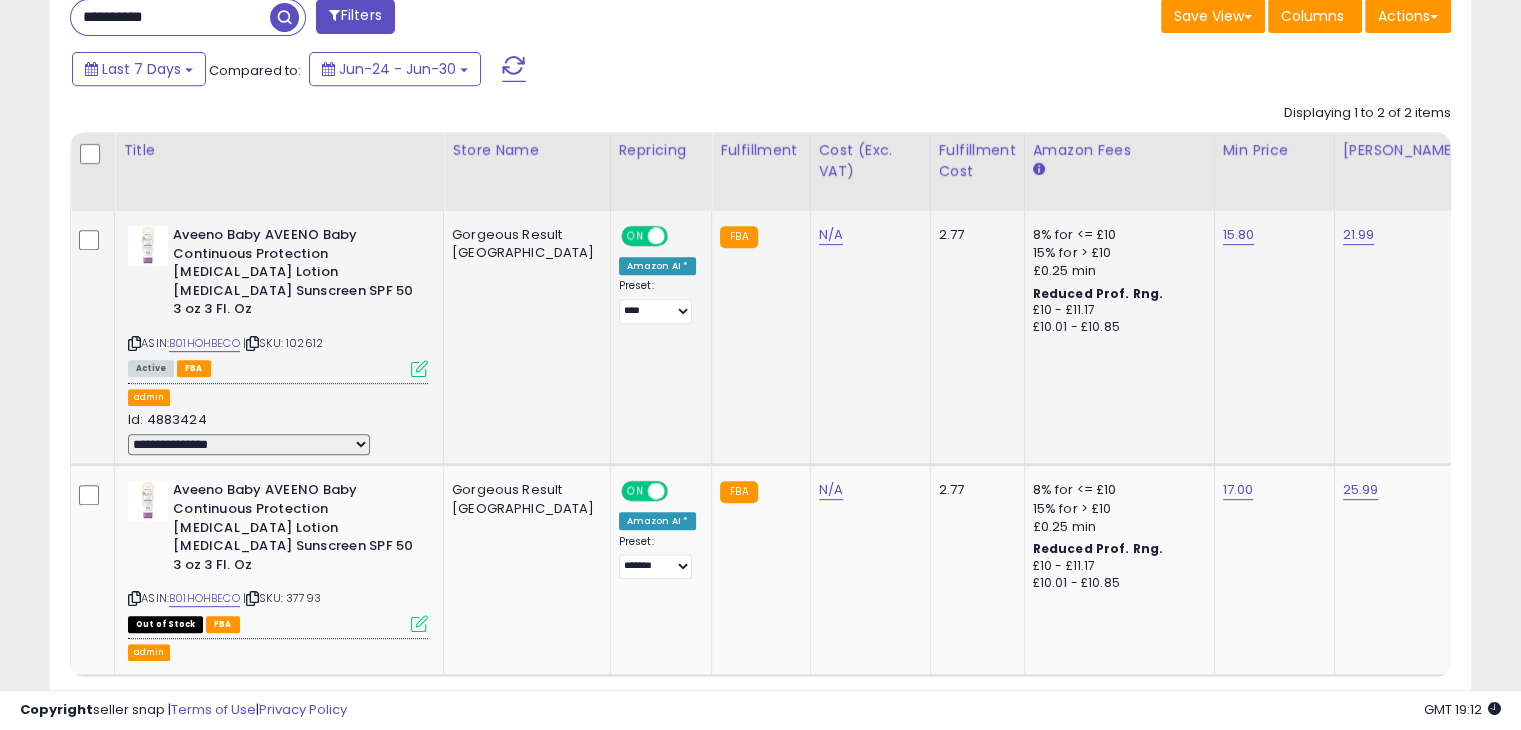 click on "**********" at bounding box center (249, 445) 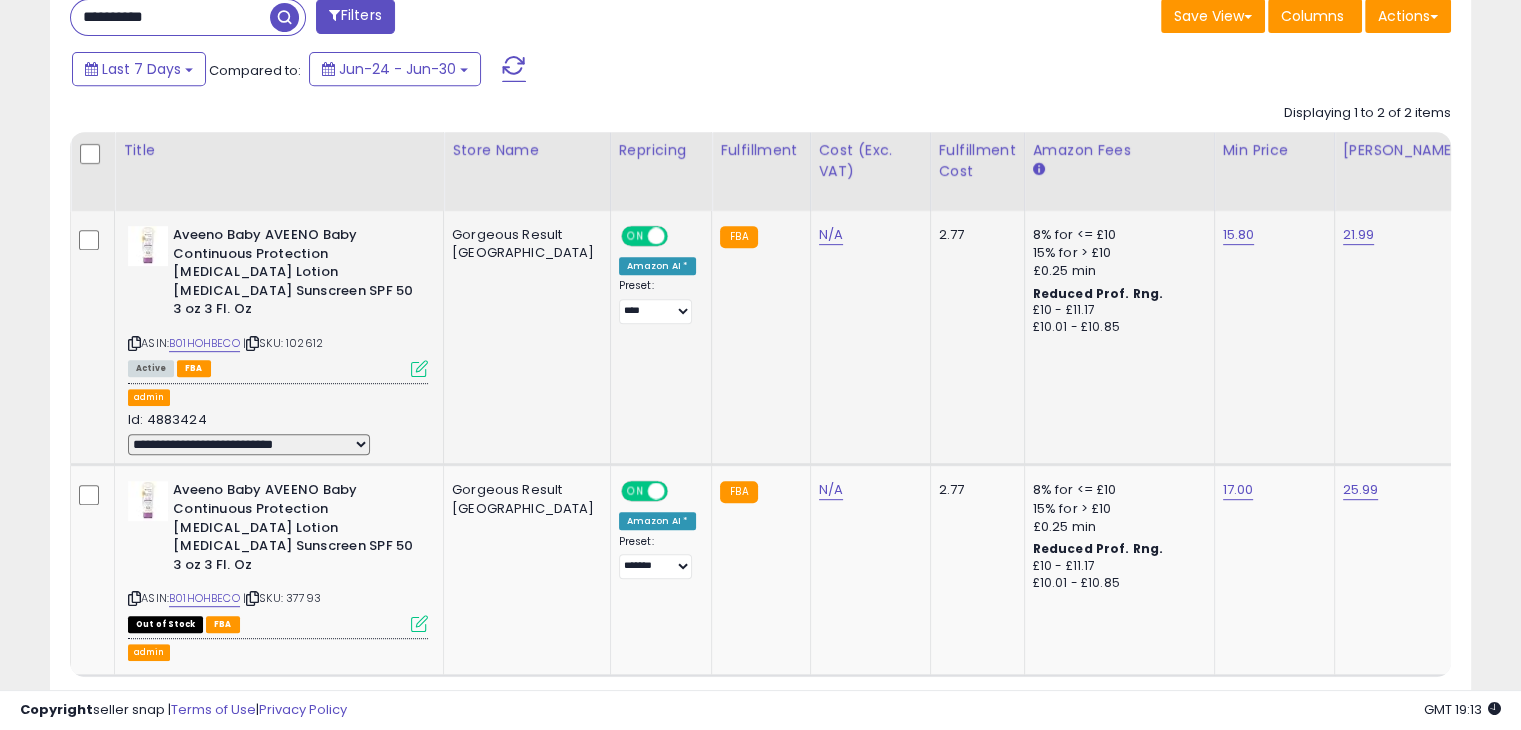click on "|   SKU: 102612" at bounding box center (283, 343) 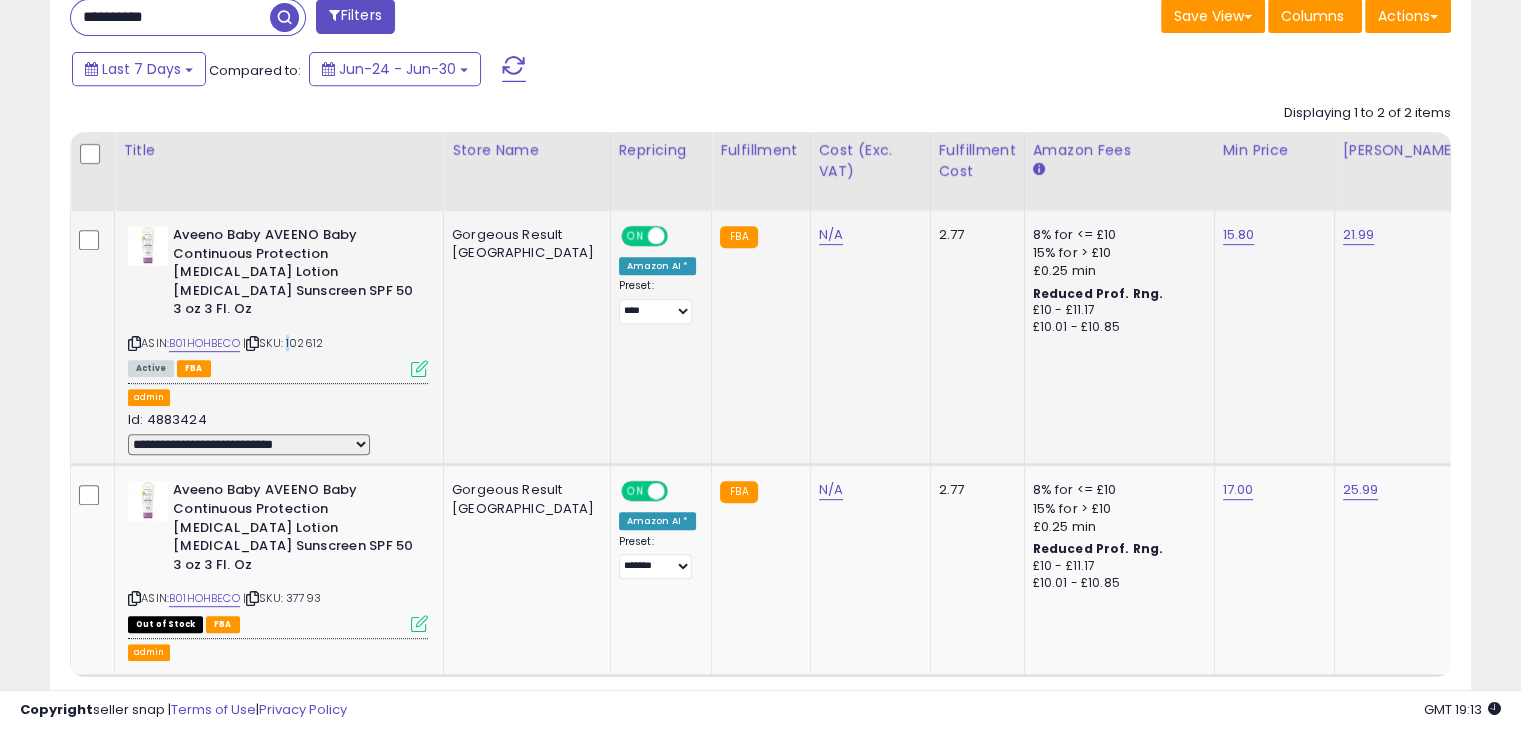 click on "|   SKU: 102612" at bounding box center [283, 343] 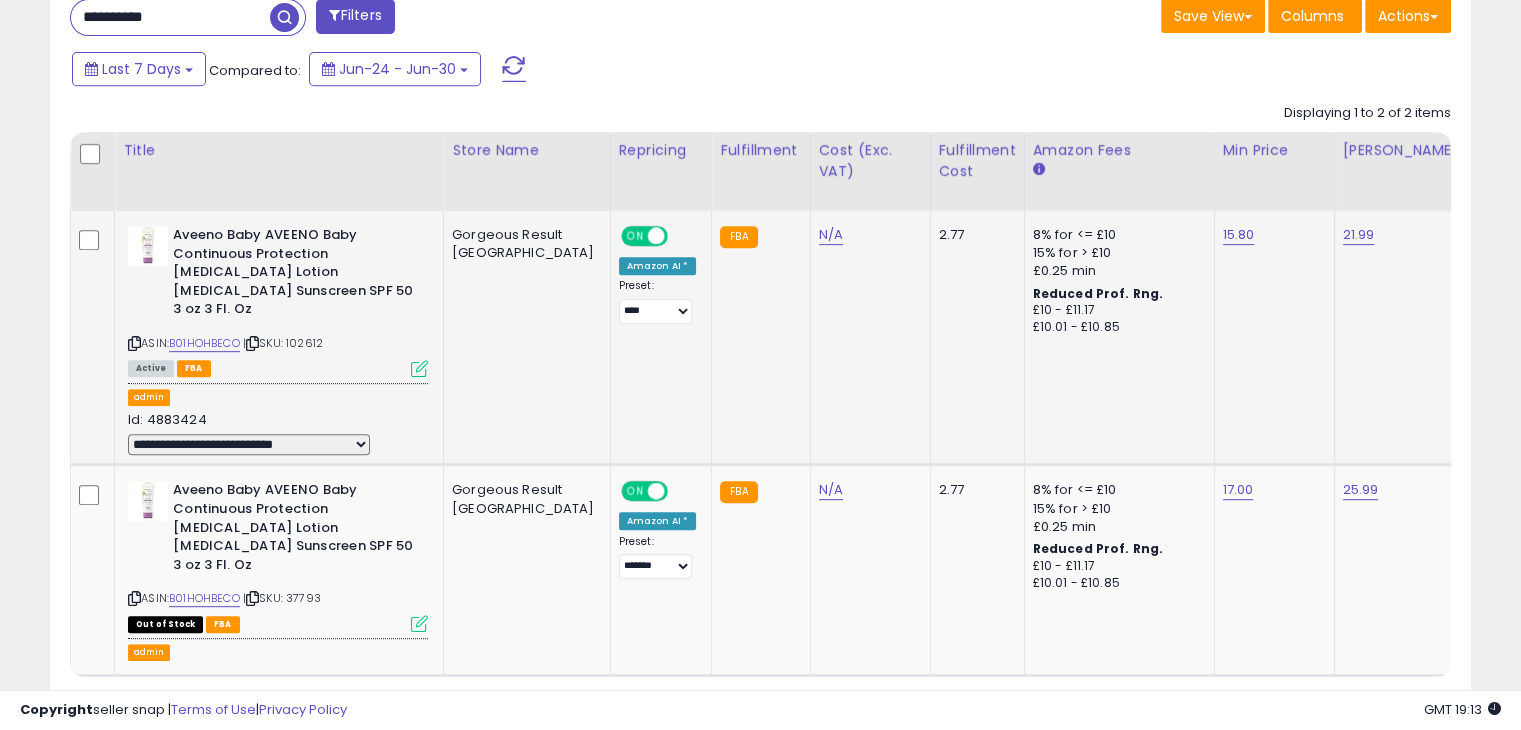 click on "|   SKU: 102612" at bounding box center (283, 343) 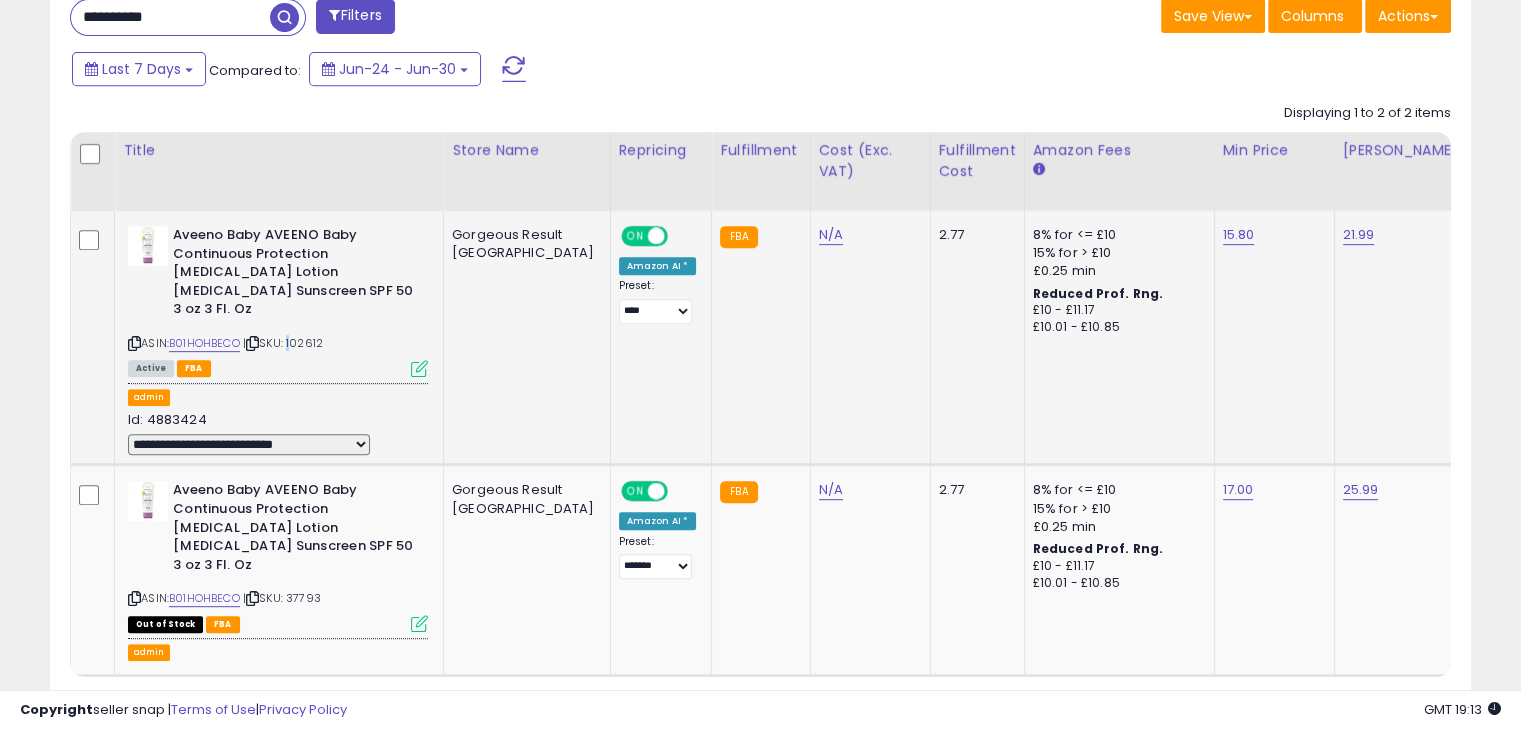 click on "|   SKU: 102612" at bounding box center (283, 343) 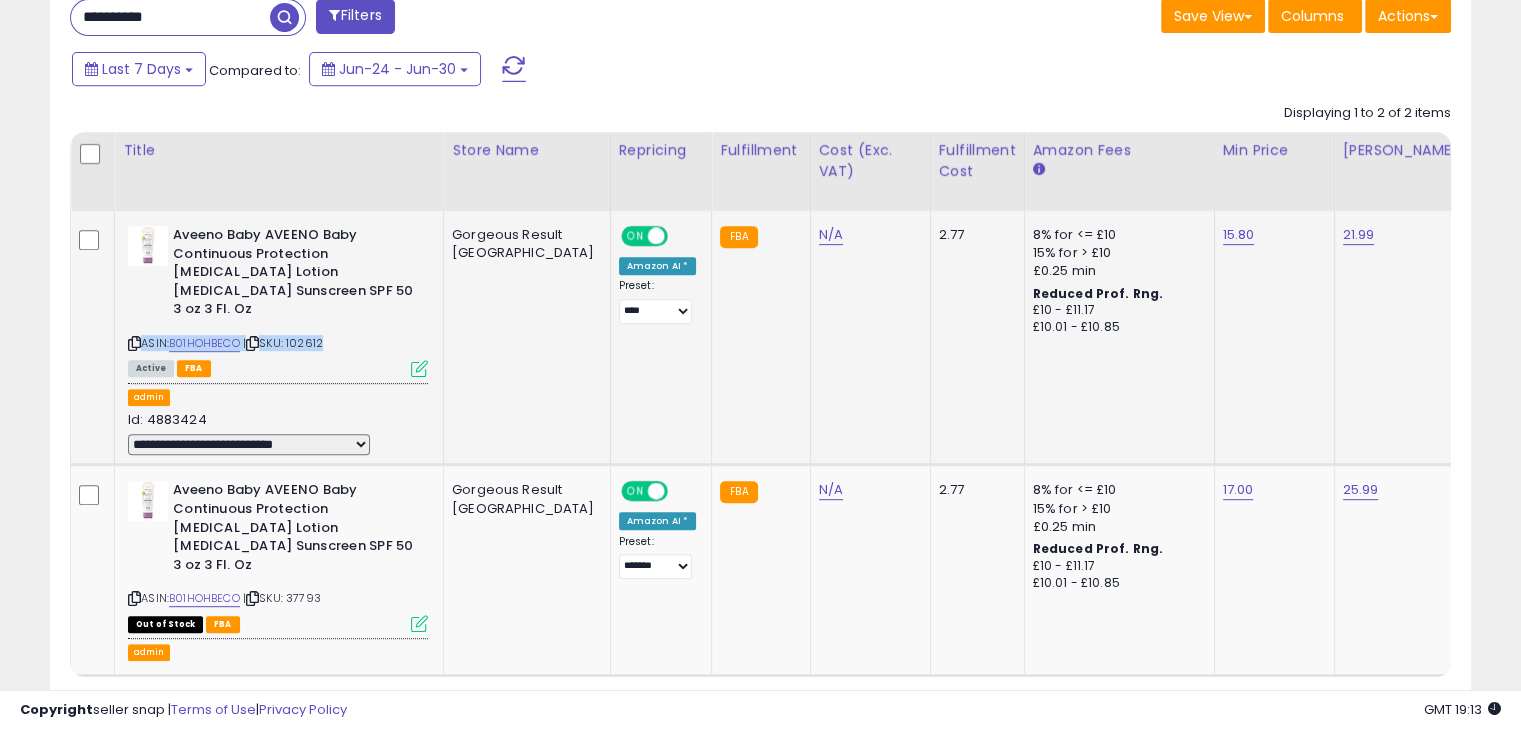 click on "|   SKU: 102612" at bounding box center (283, 343) 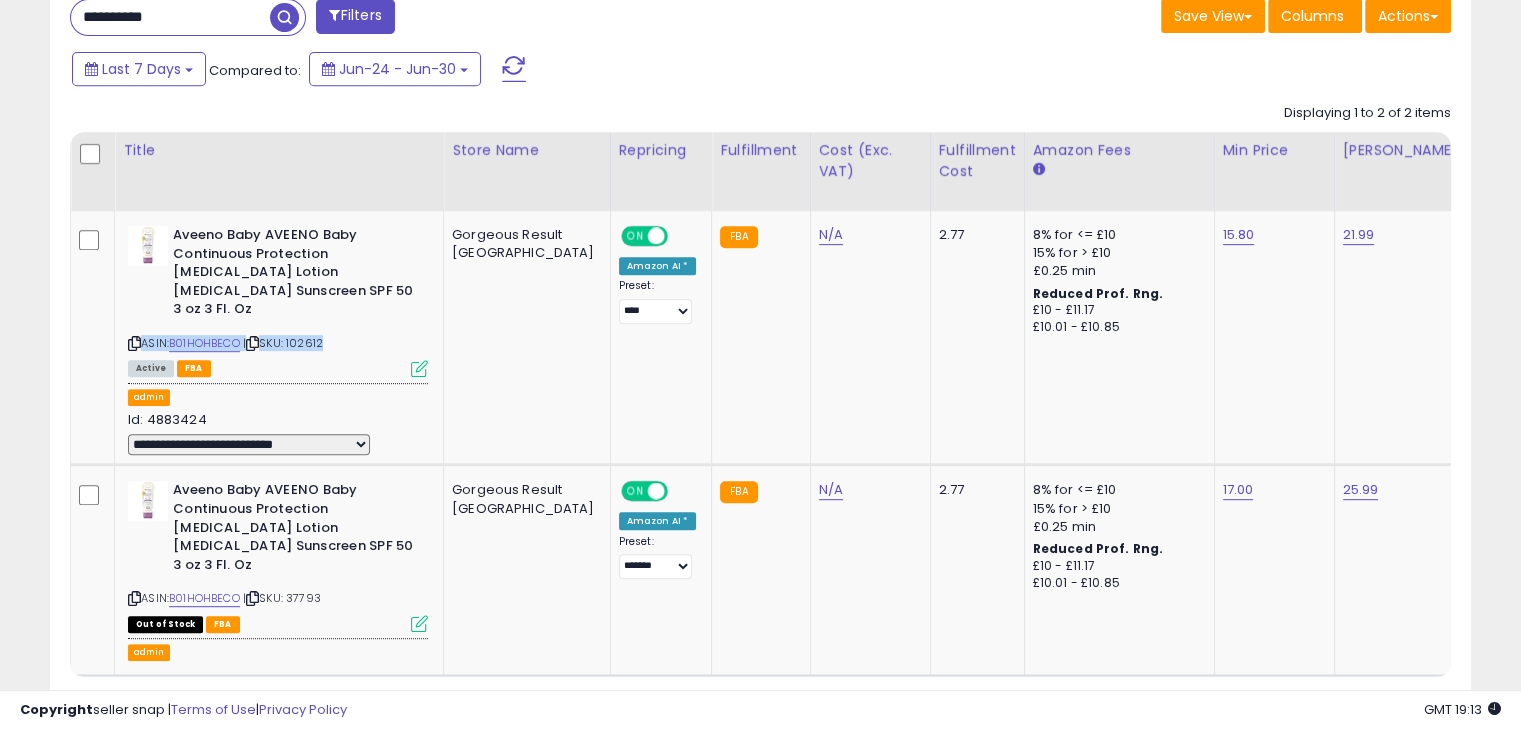 copy on "ASIN:  B01HOHBECO    |   SKU: 102612" 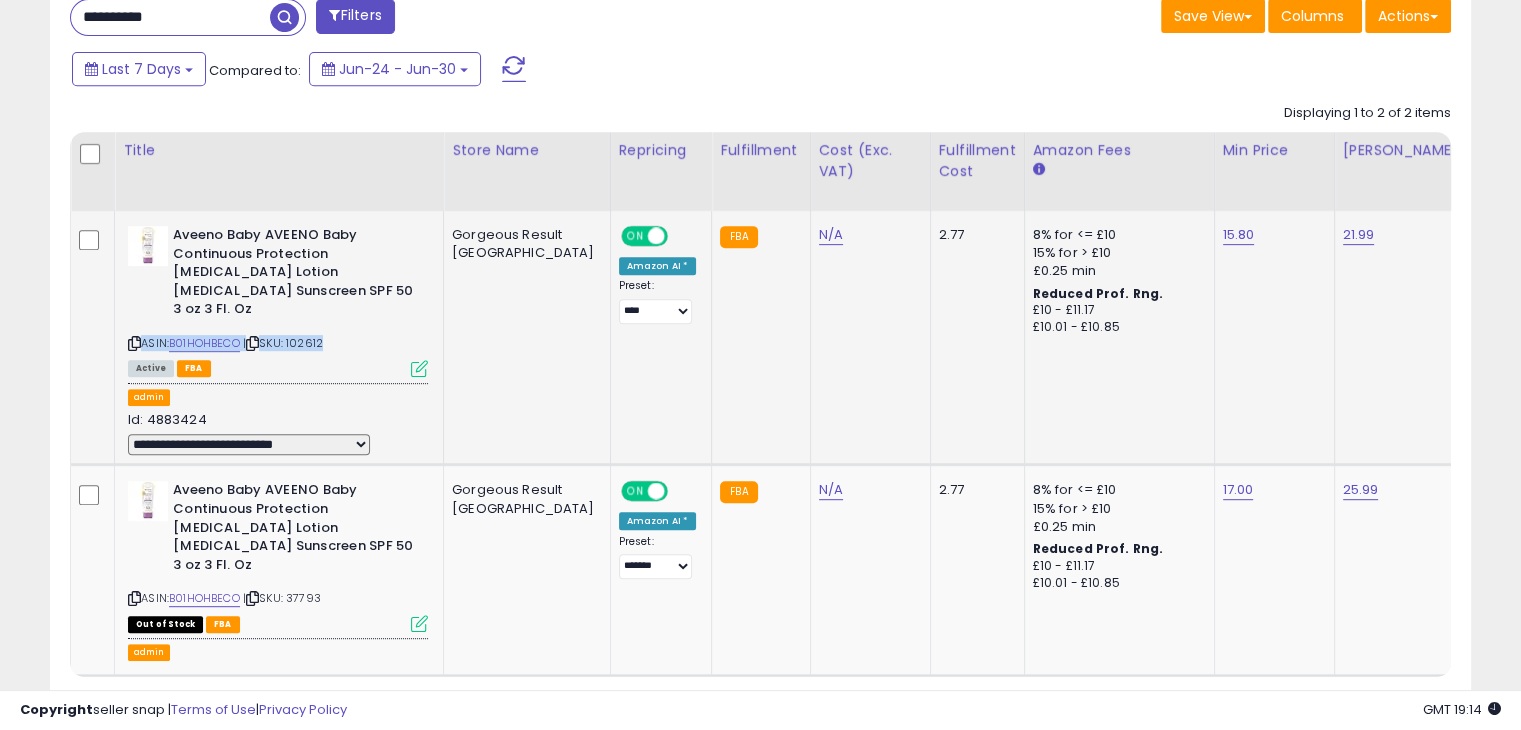 click on "**********" at bounding box center (249, 445) 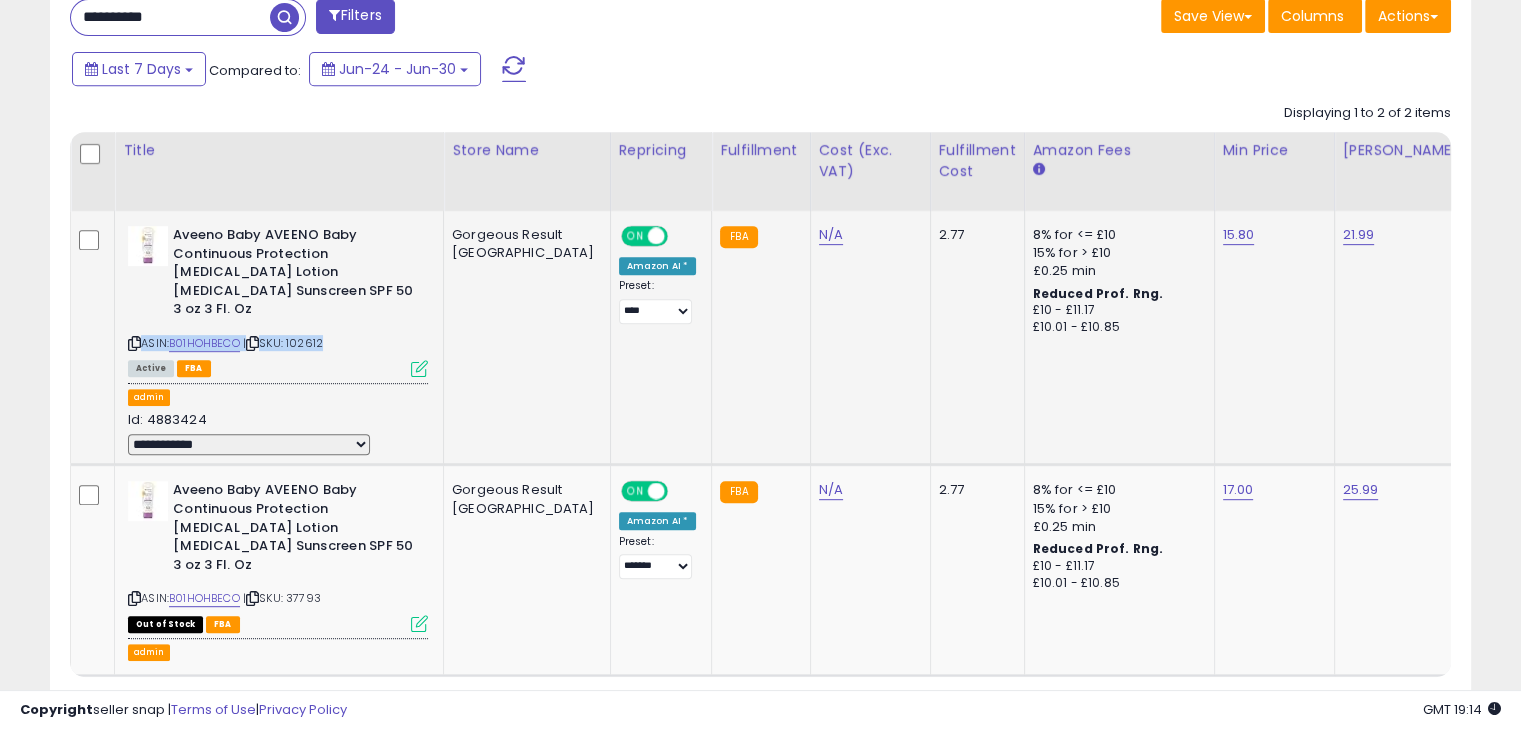 click on "**********" at bounding box center [249, 445] 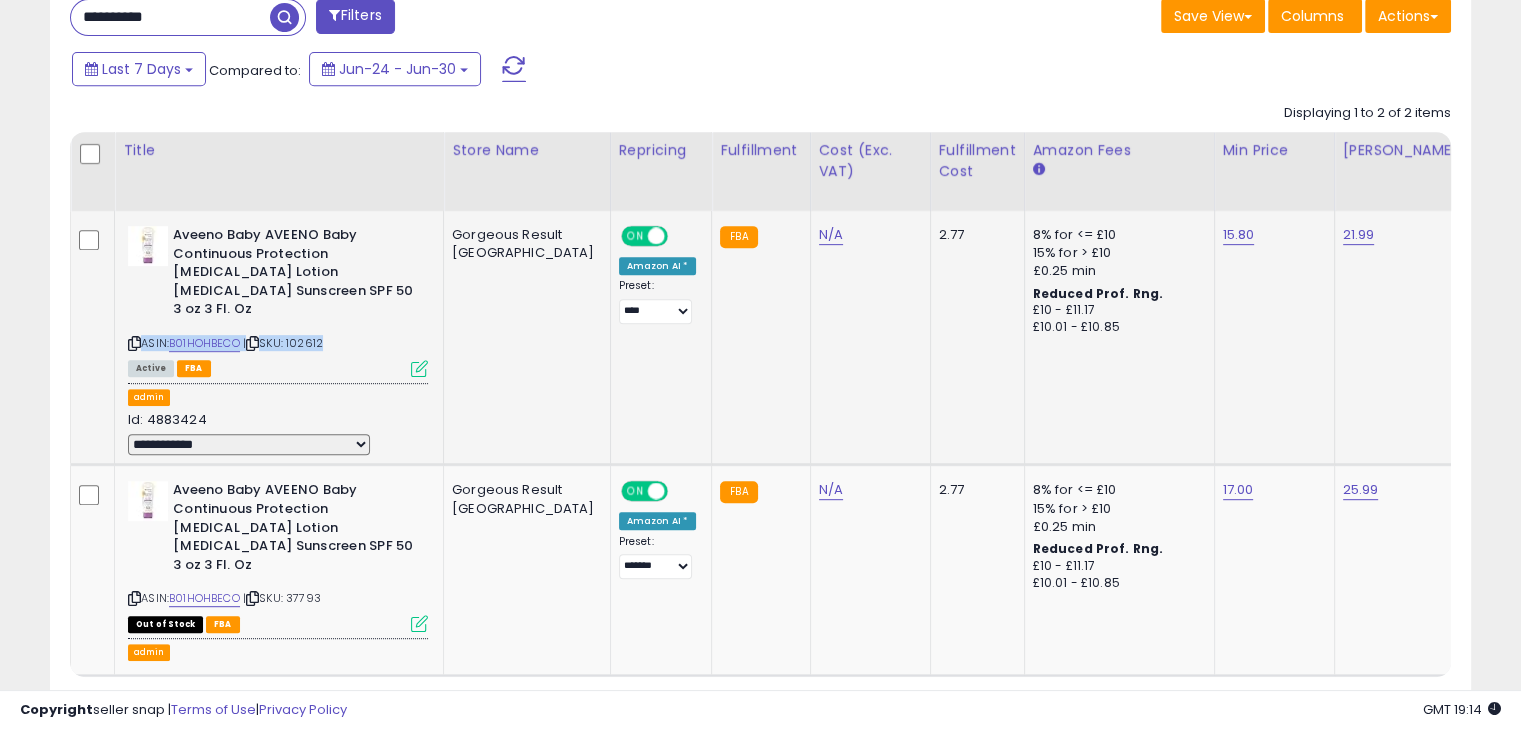 select 